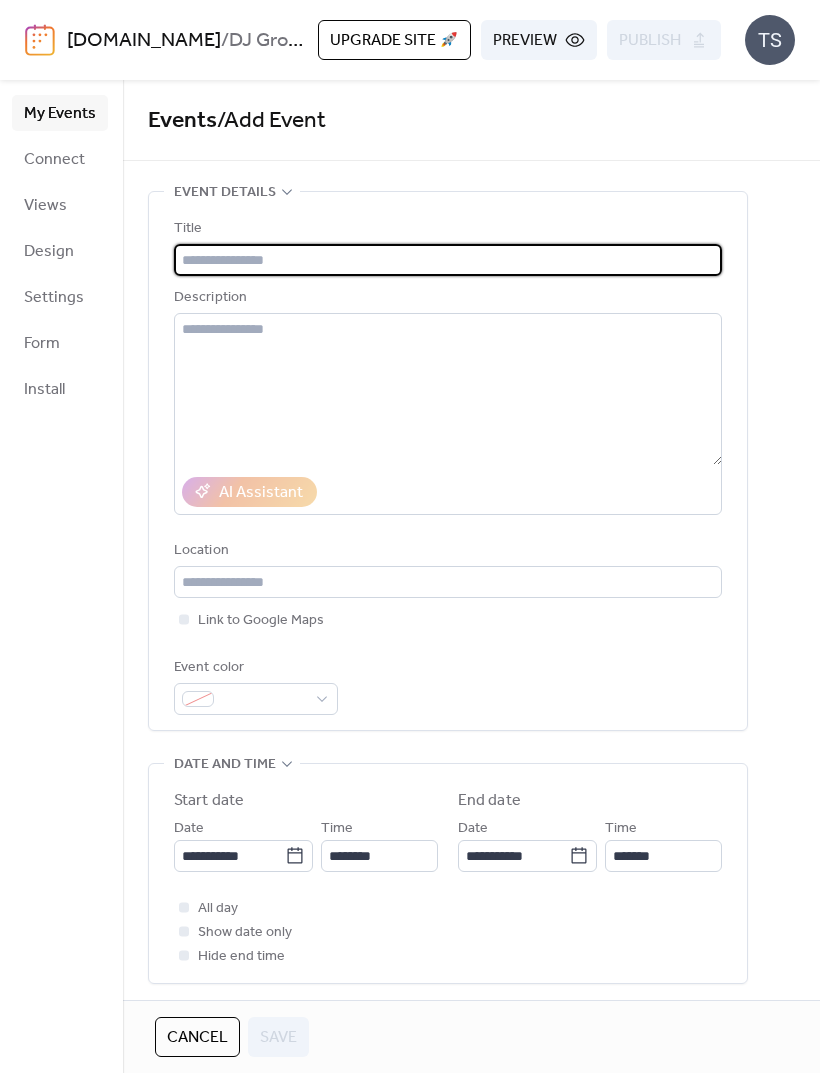 scroll, scrollTop: 0, scrollLeft: 0, axis: both 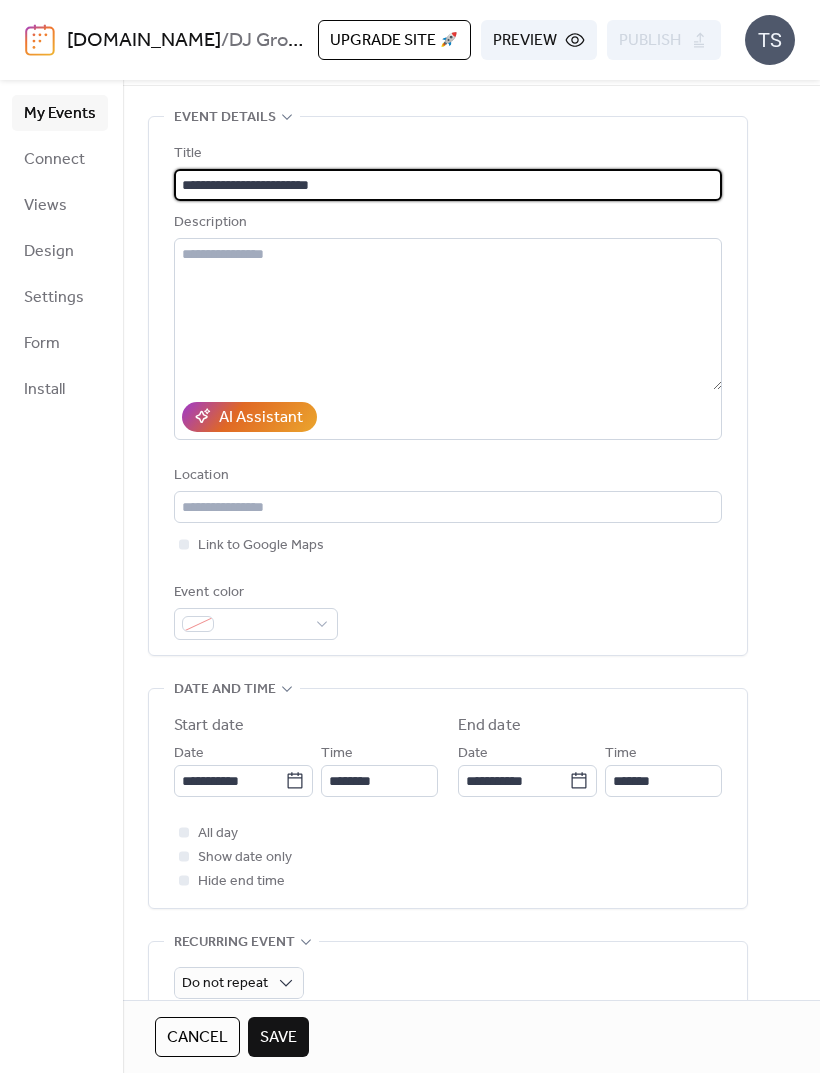 click on "**********" at bounding box center [448, 185] 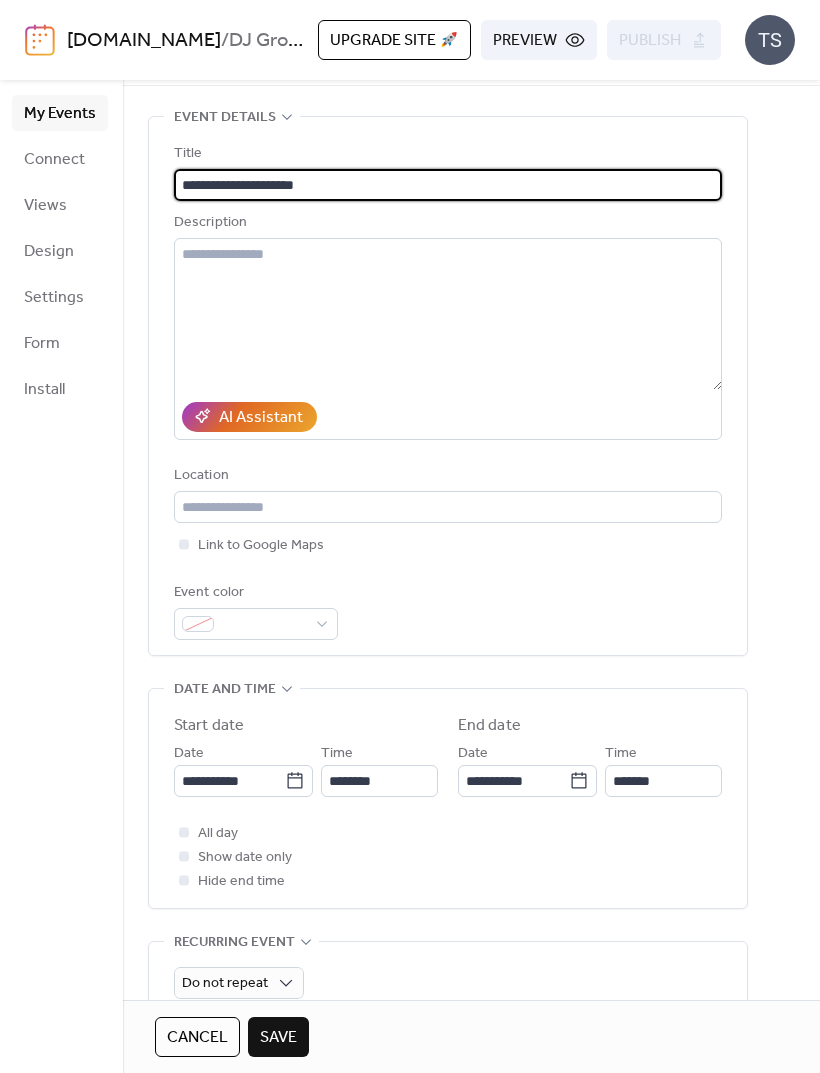 click on "**********" at bounding box center [448, 185] 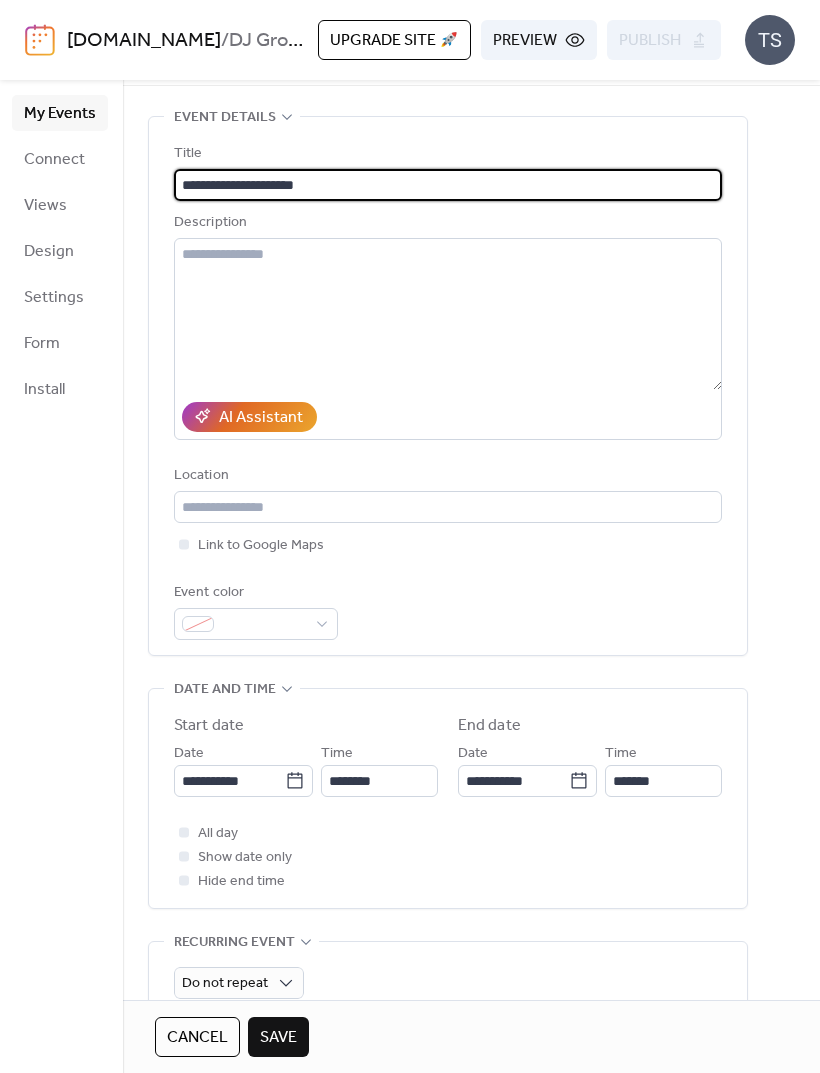 paste on "**********" 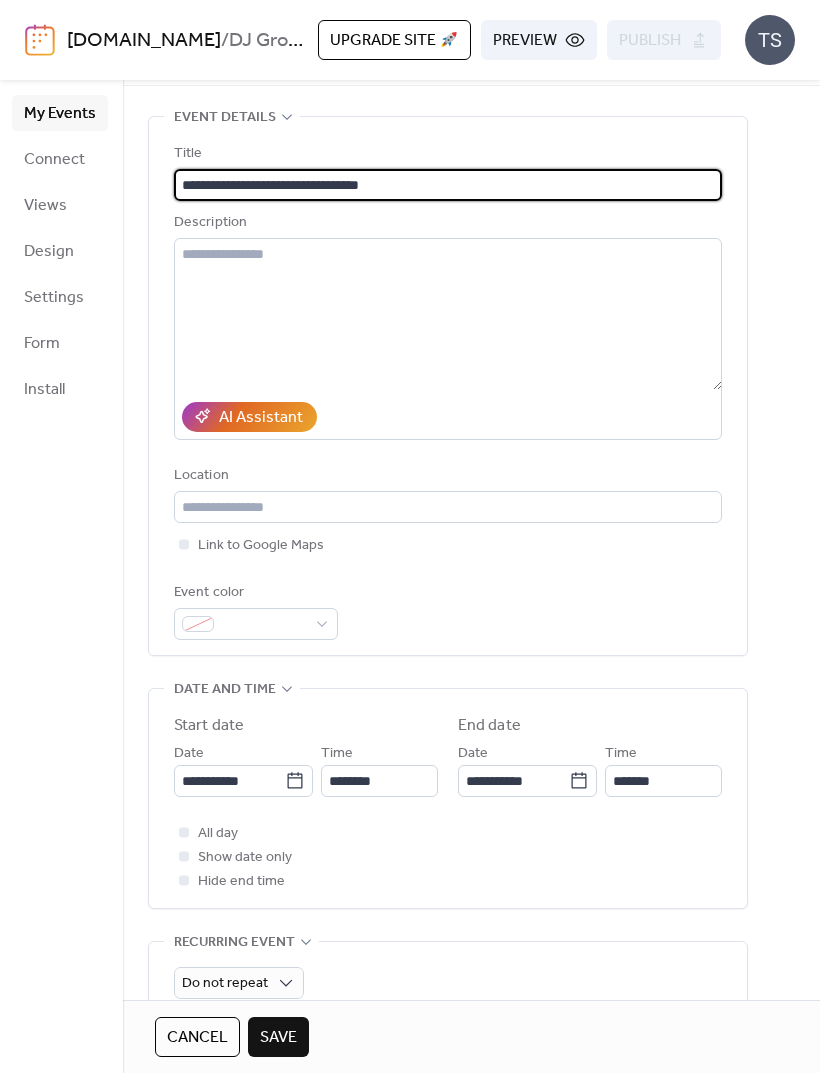 type on "**********" 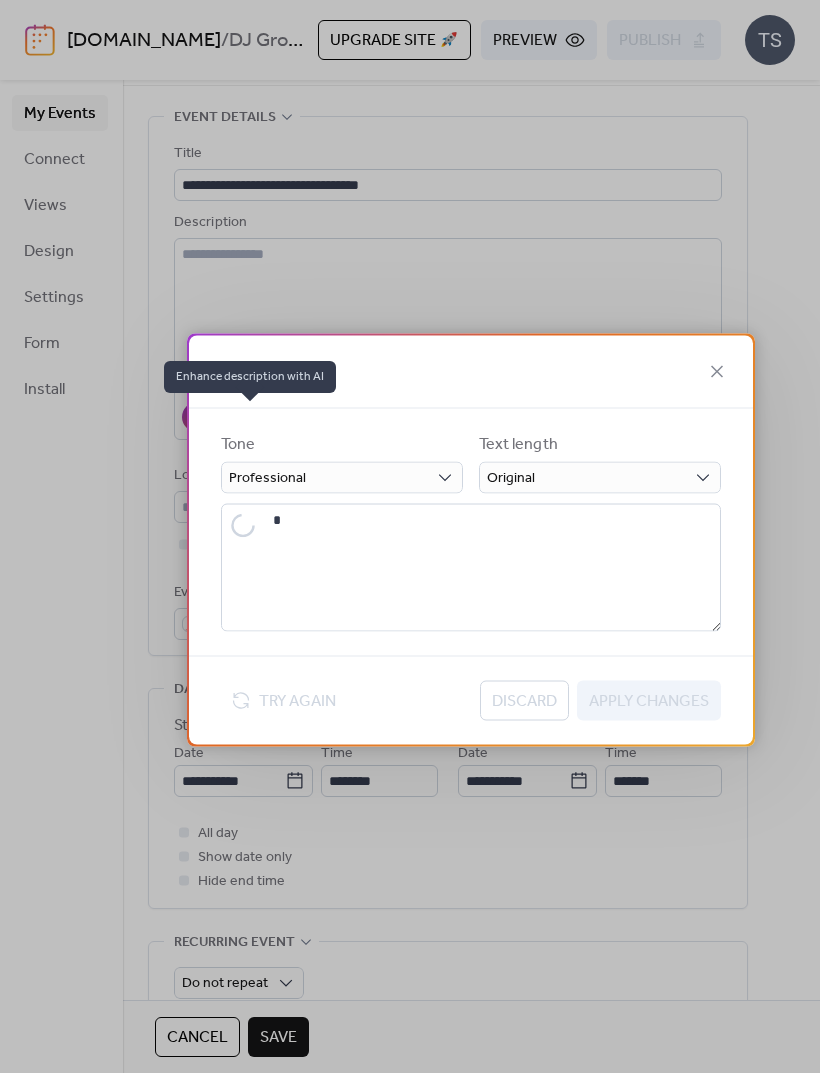 type on "**********" 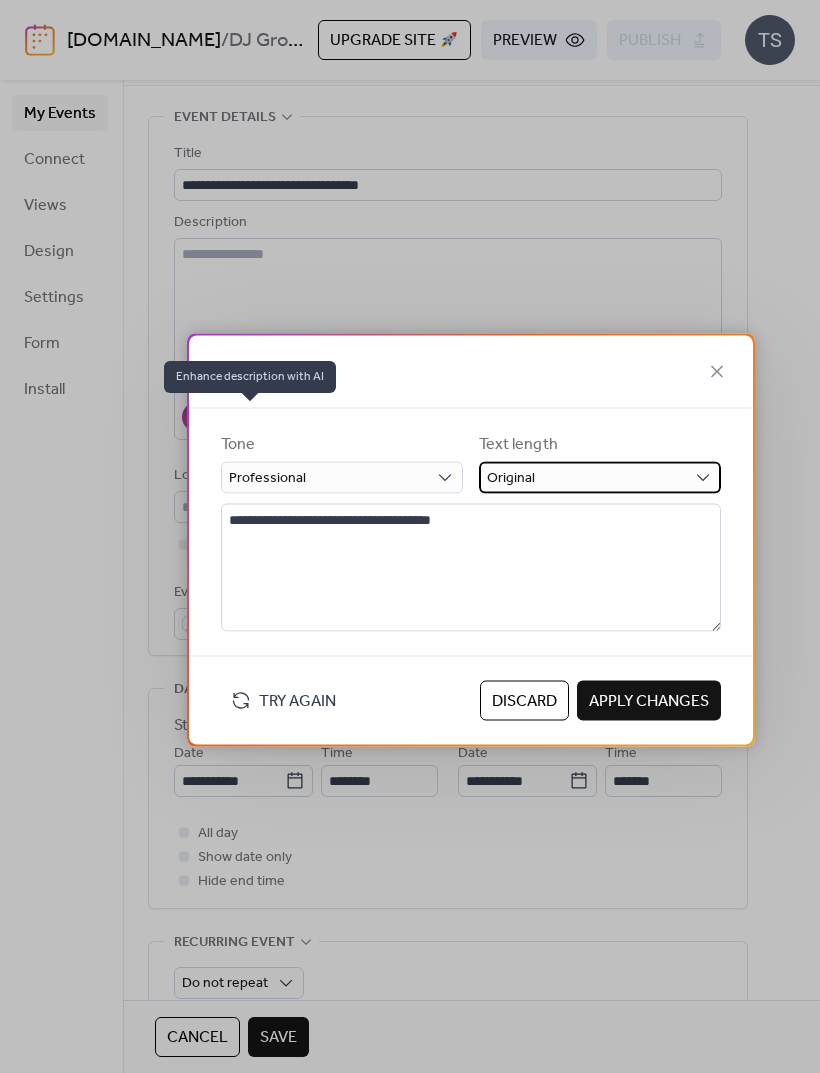 click on "Original" at bounding box center (600, 478) 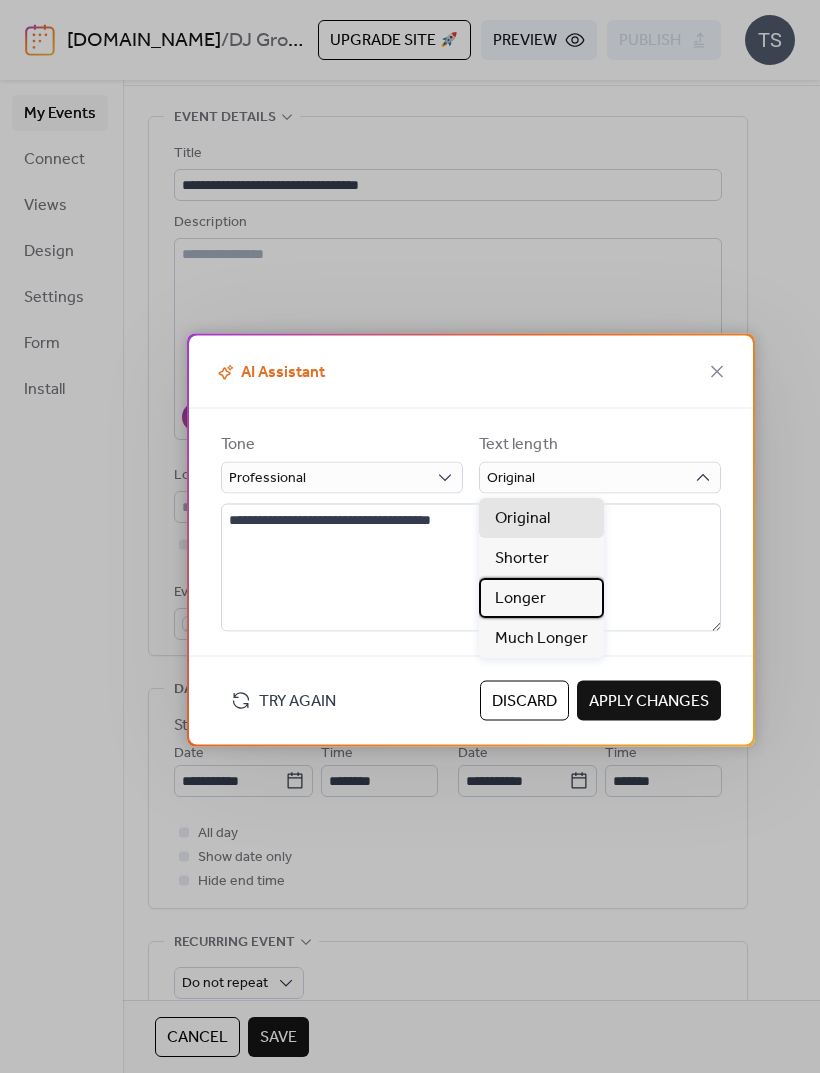 click on "Longer" at bounding box center (541, 598) 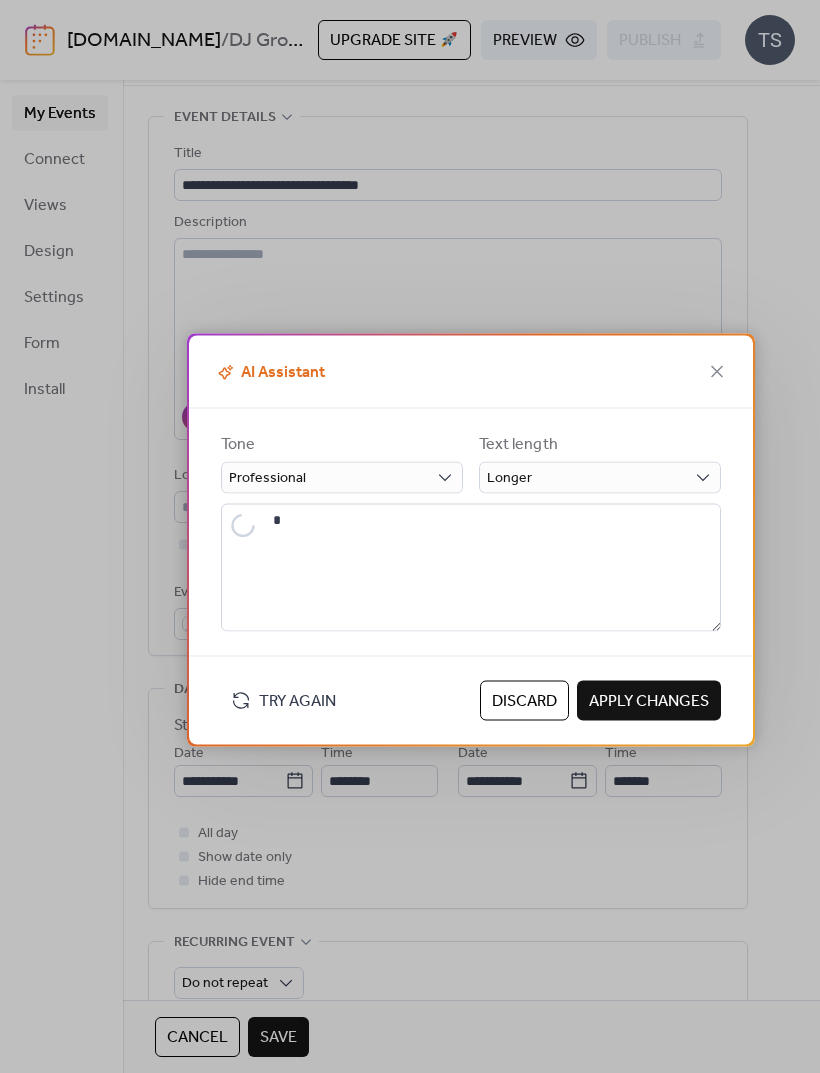 type on "**********" 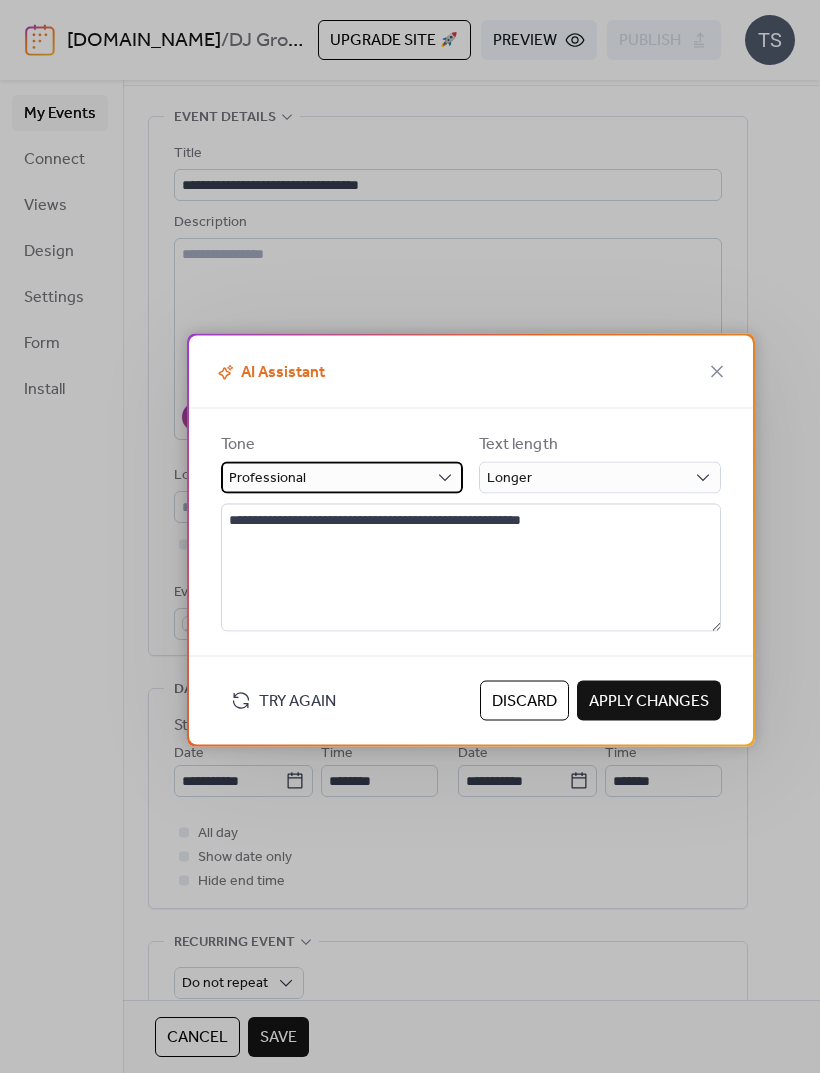 click on "Professional" at bounding box center (342, 478) 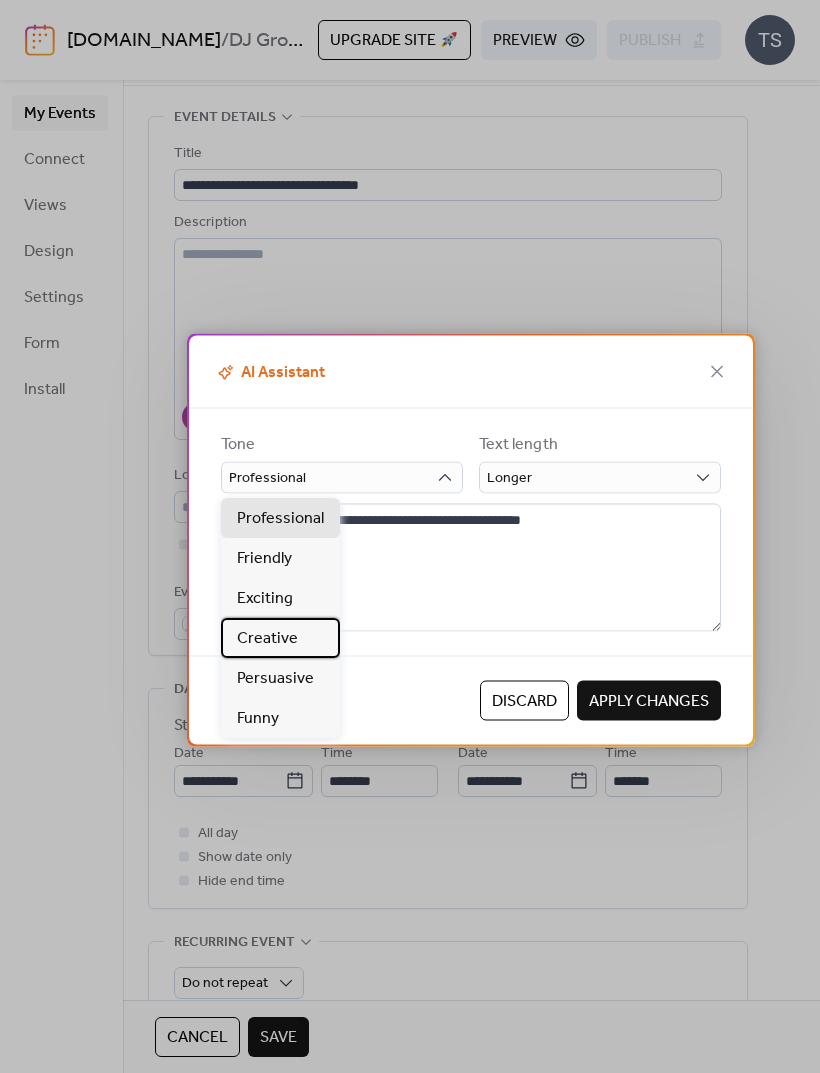 click on "Creative" at bounding box center [267, 639] 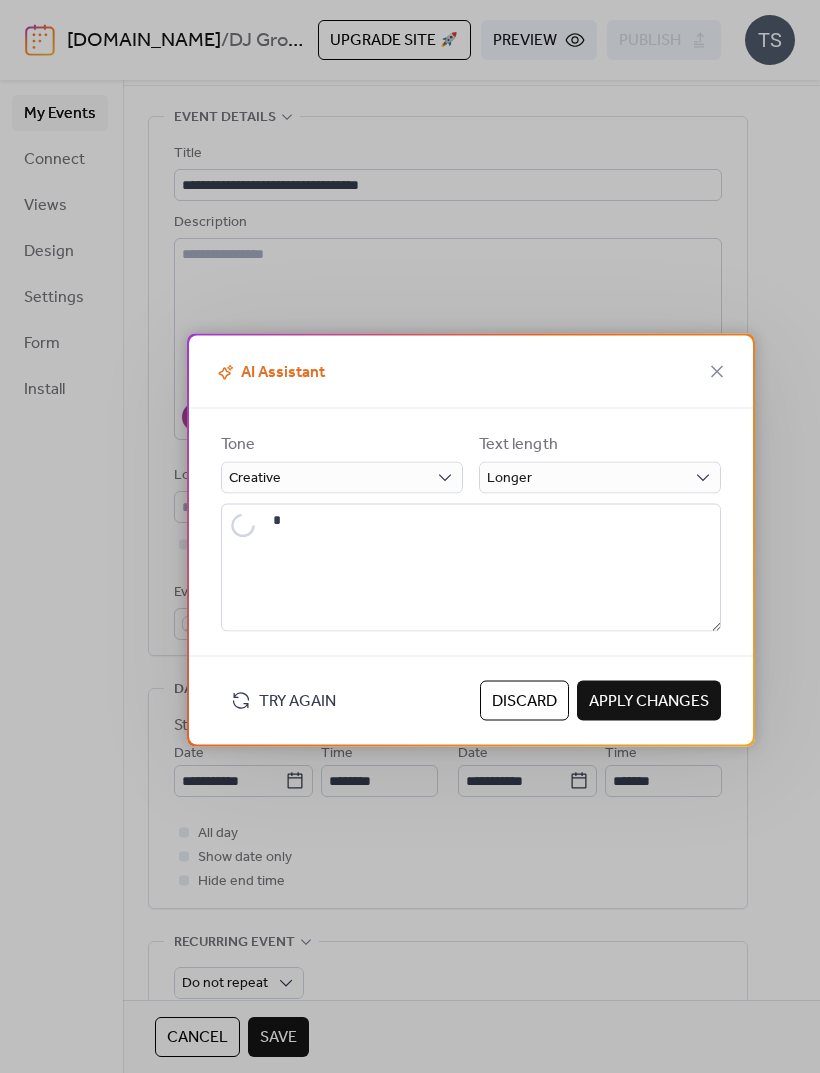 type on "**********" 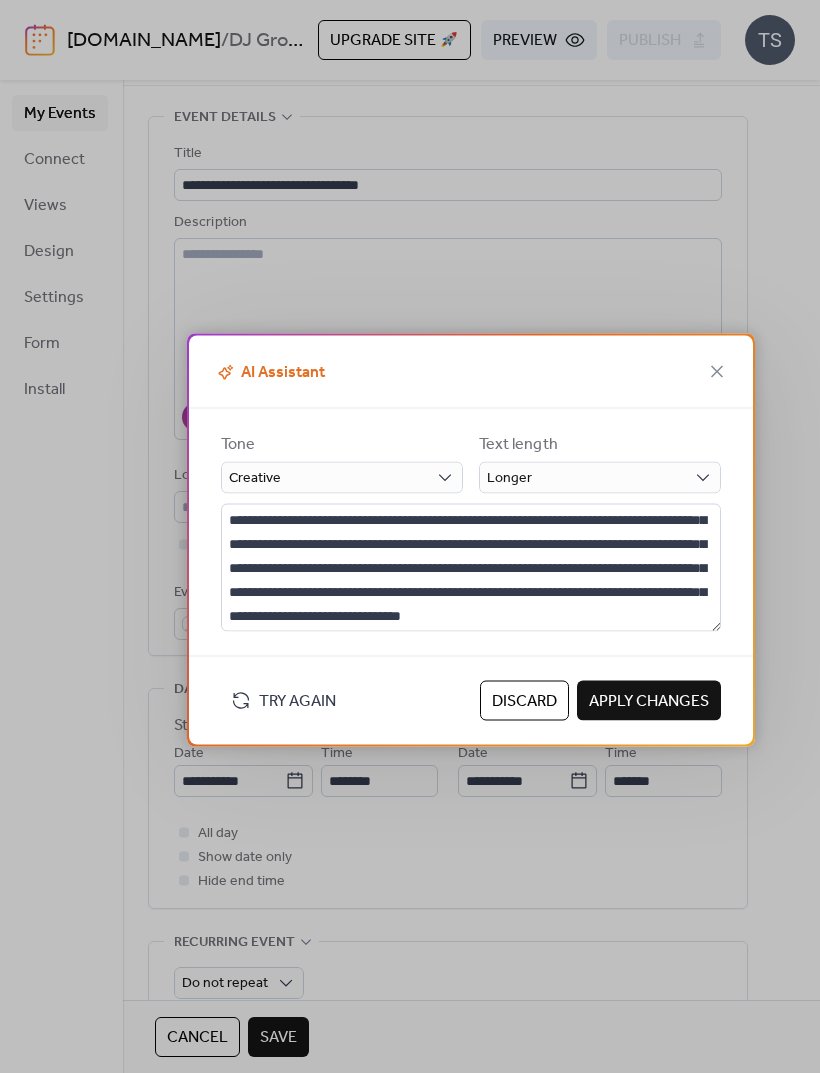 scroll, scrollTop: 96, scrollLeft: 0, axis: vertical 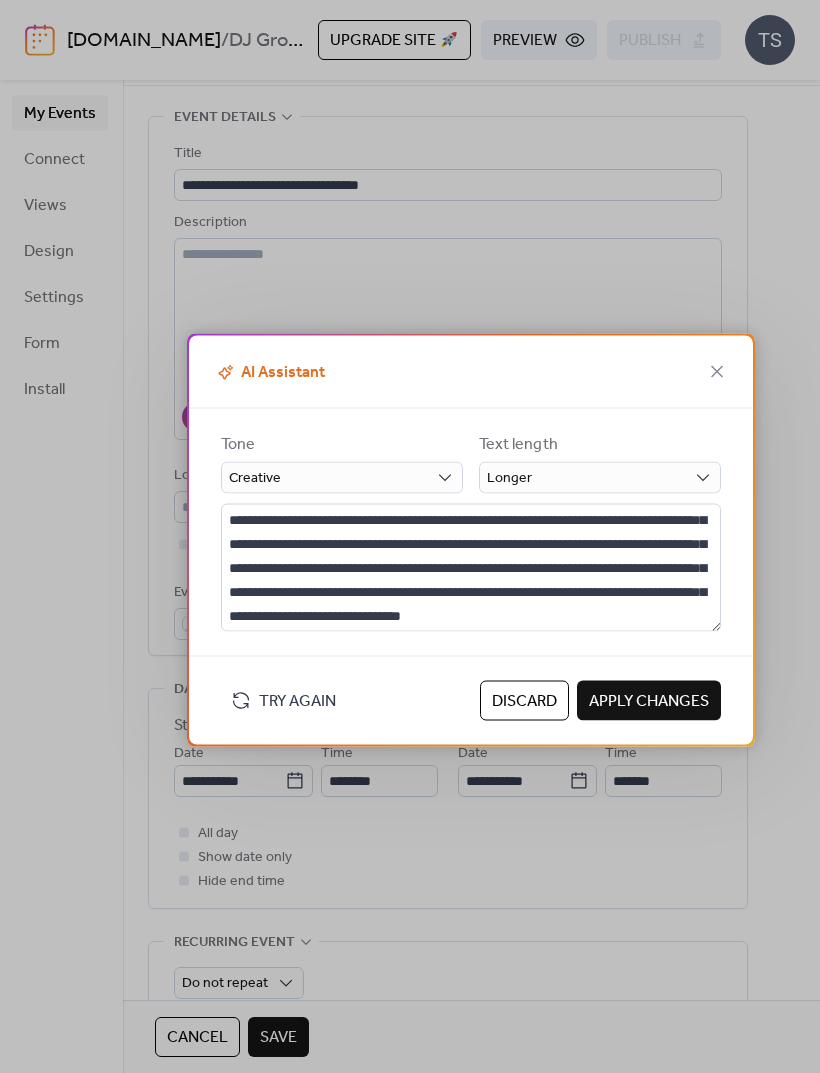 click on "Discard" at bounding box center (524, 702) 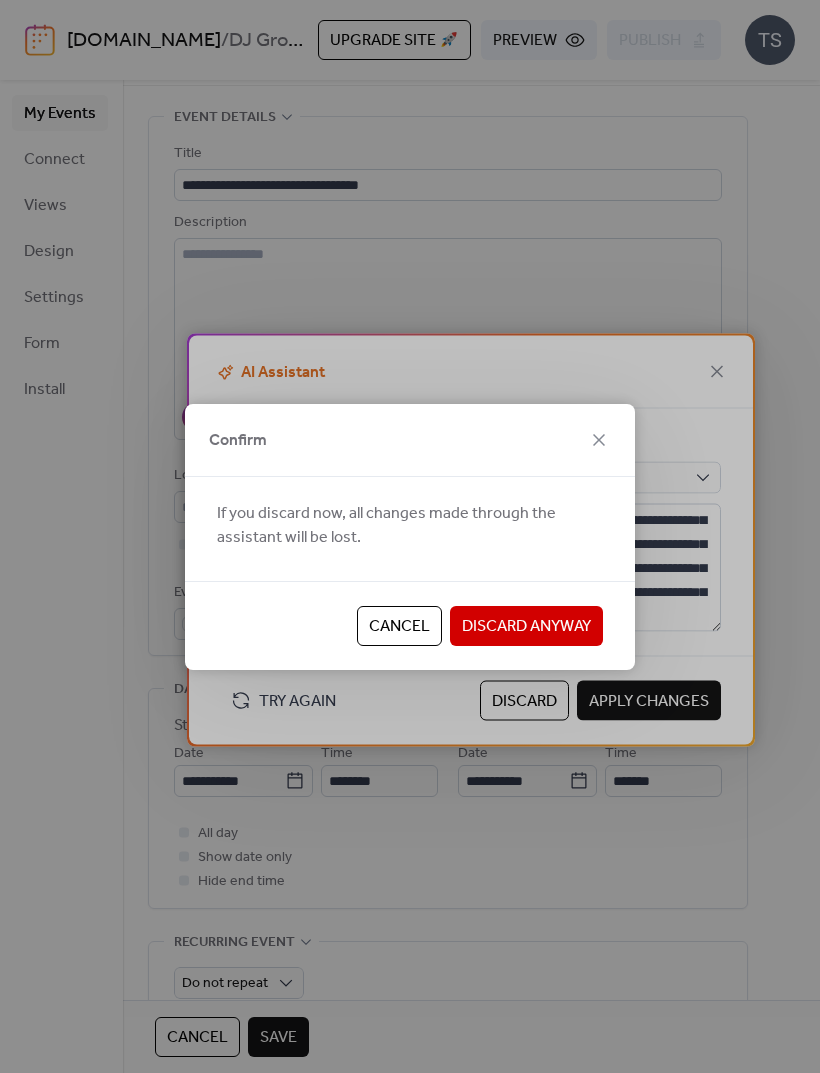 click on "Discard Anyway" at bounding box center [526, 627] 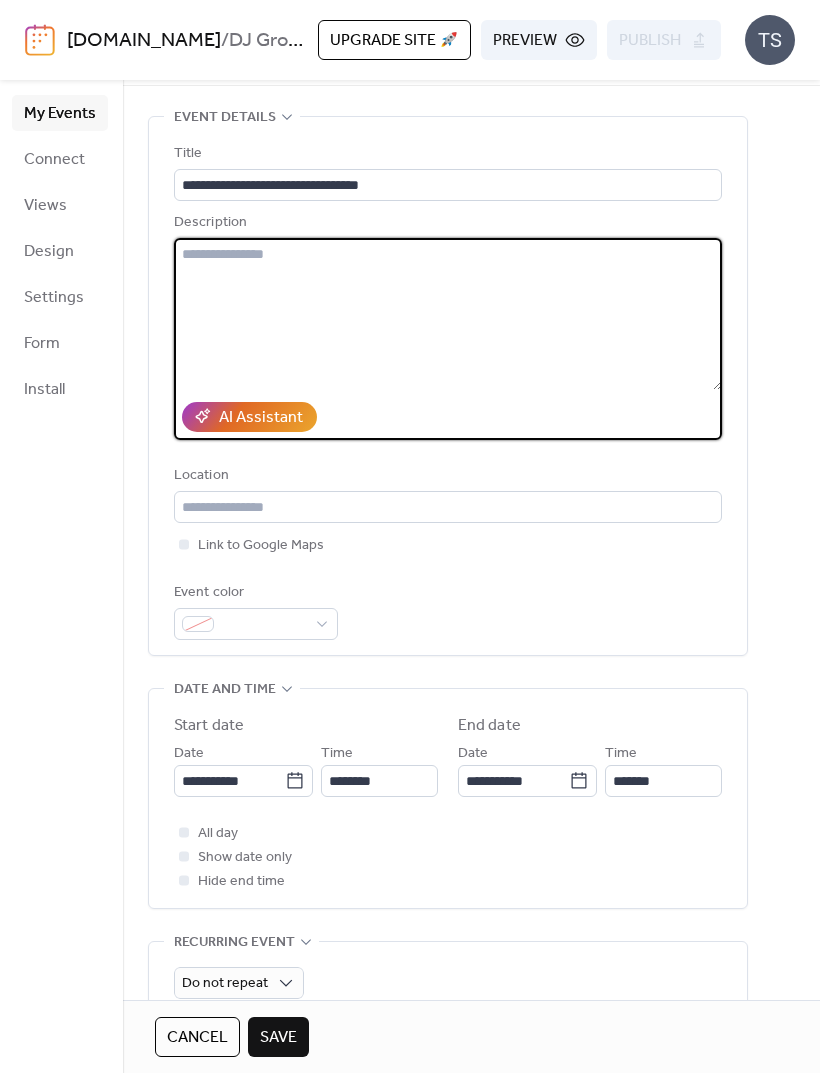 click at bounding box center (448, 314) 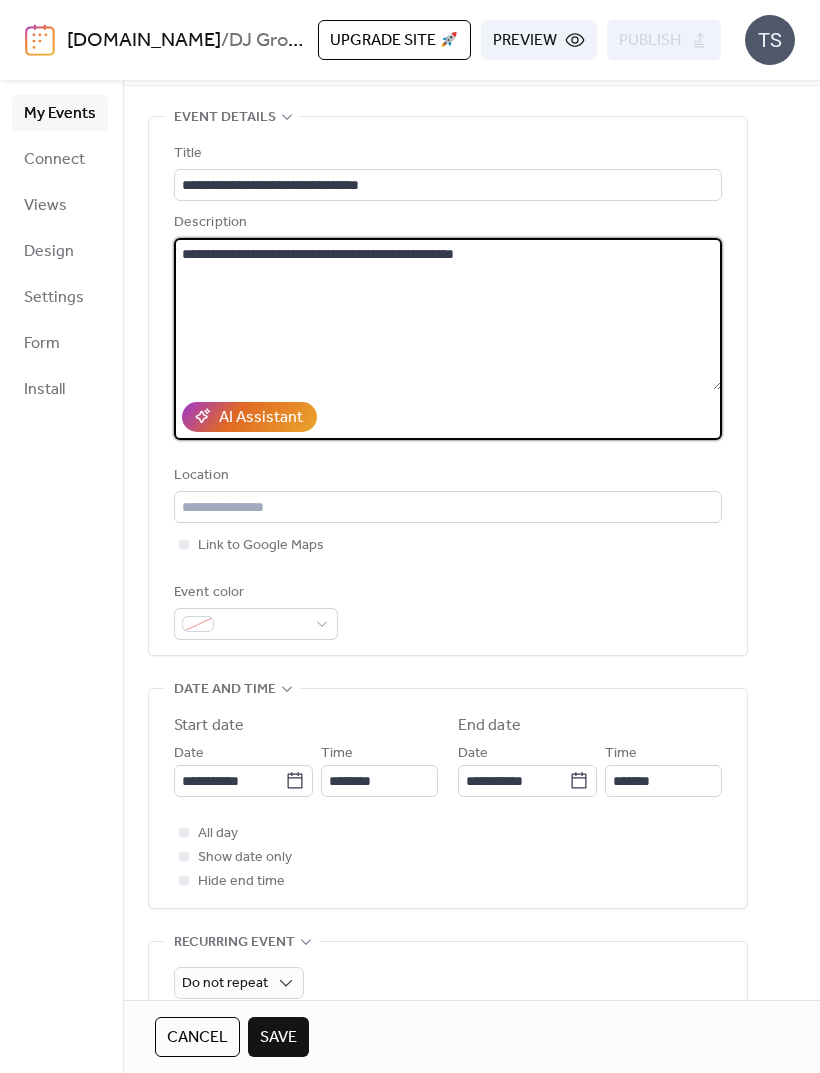 click on "**********" at bounding box center [448, 314] 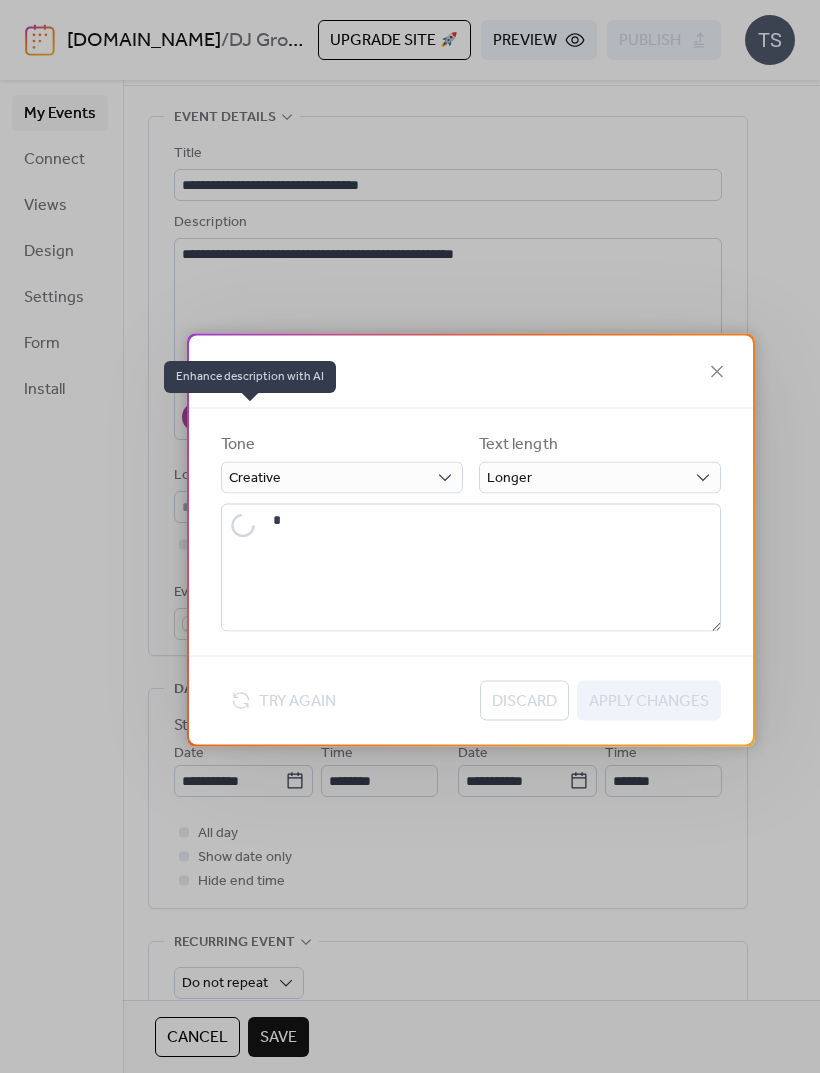 type on "**********" 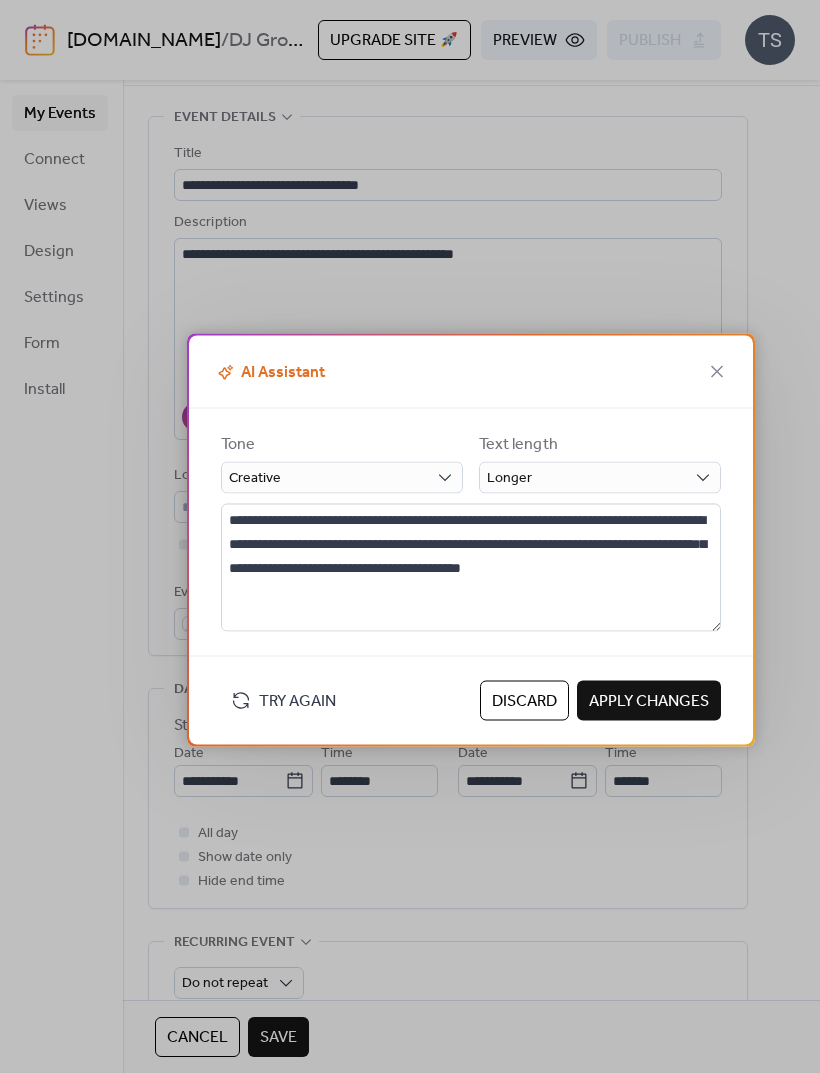 click on "Tone Creative" at bounding box center [342, 463] 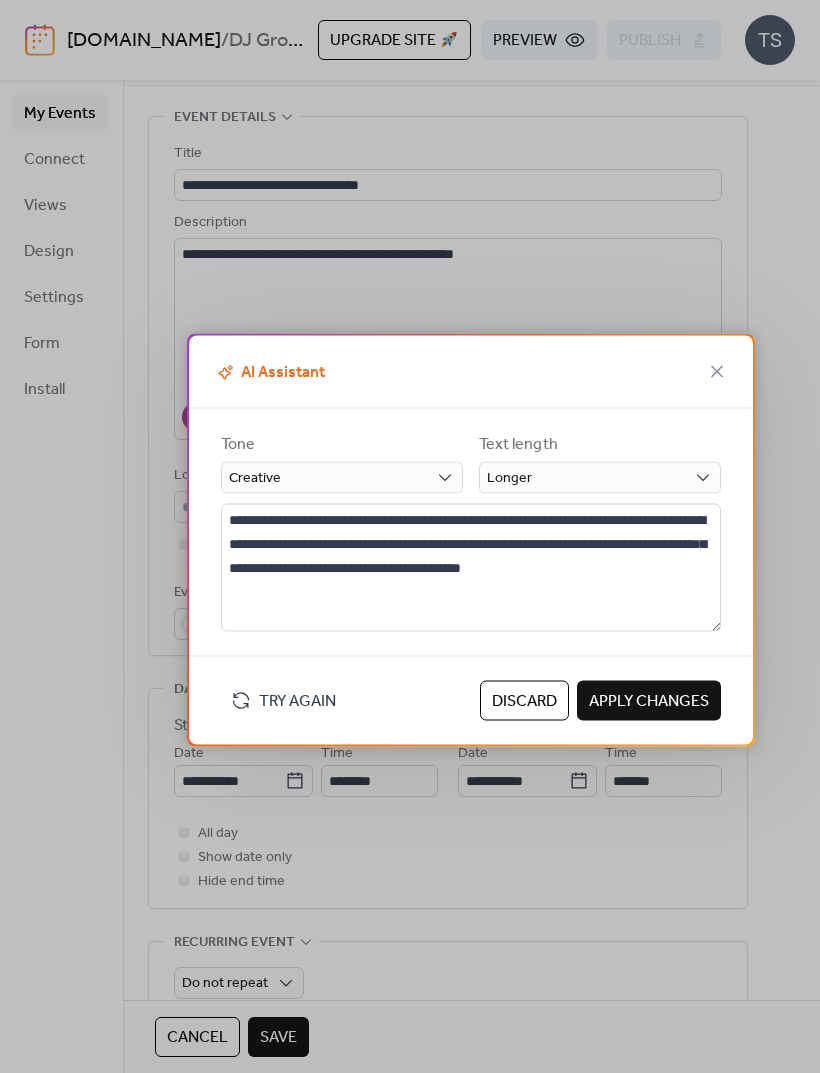 click on "Apply Changes" at bounding box center (649, 702) 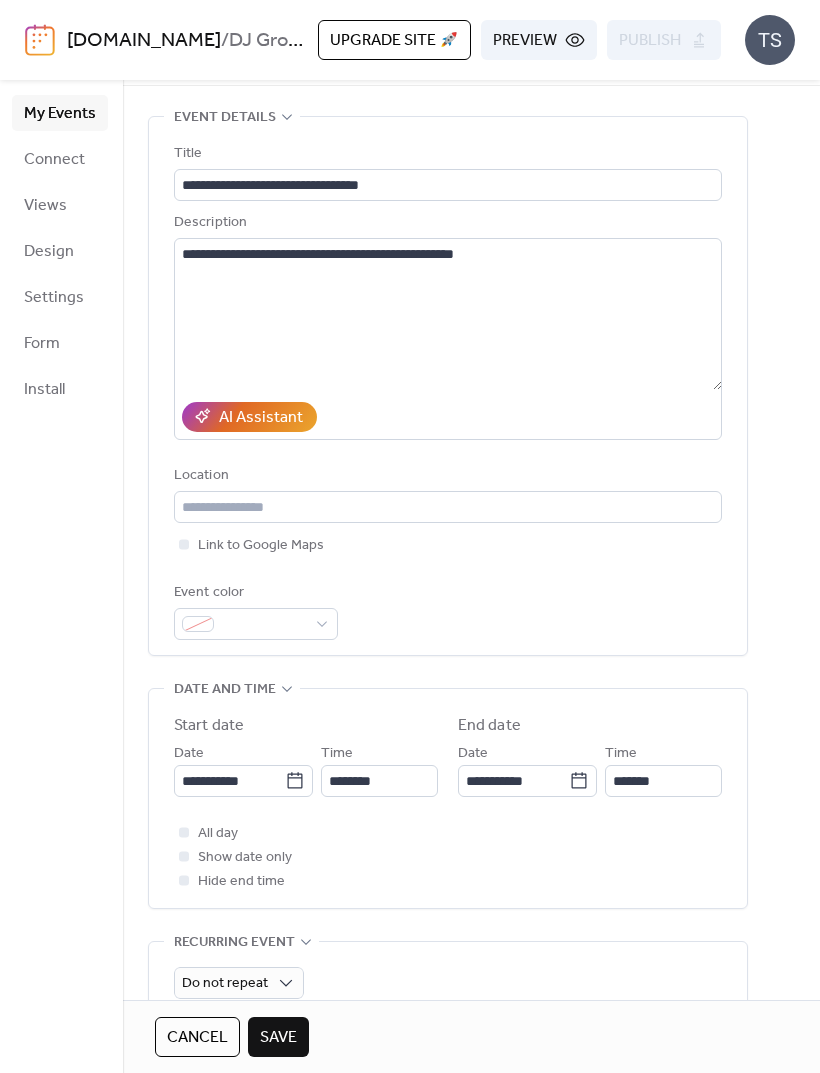 click on "Location" at bounding box center [446, 476] 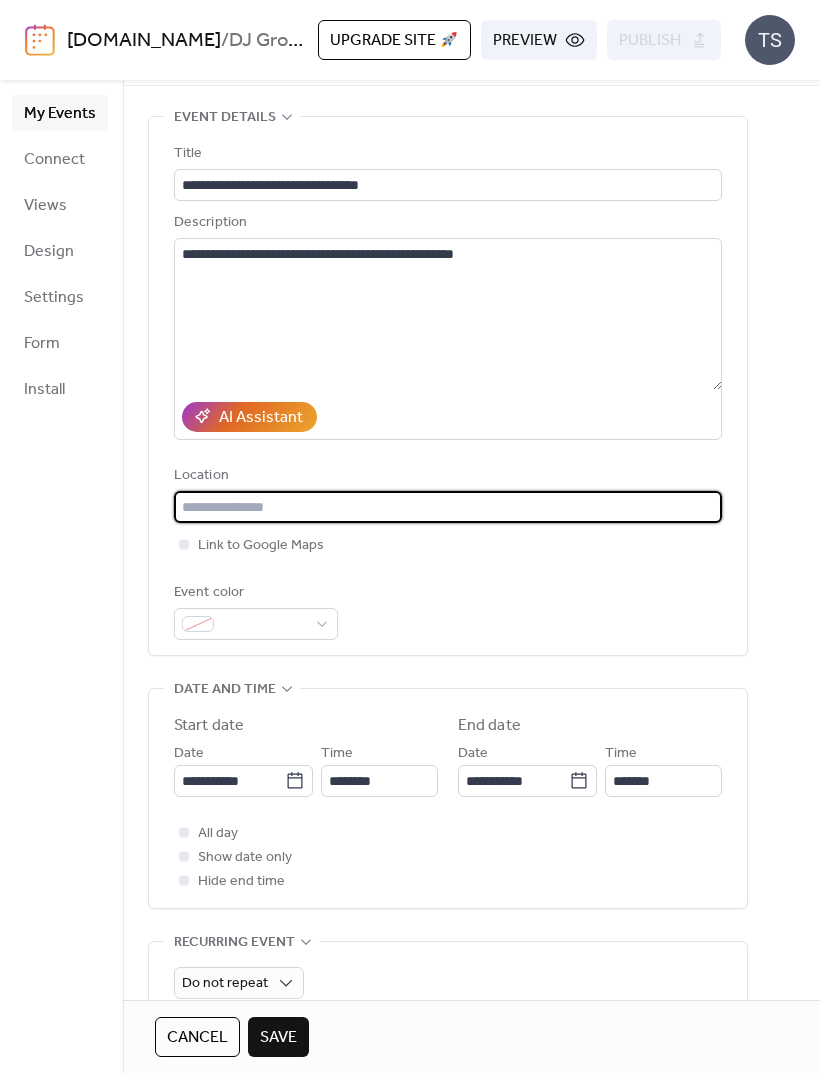 click at bounding box center [448, 507] 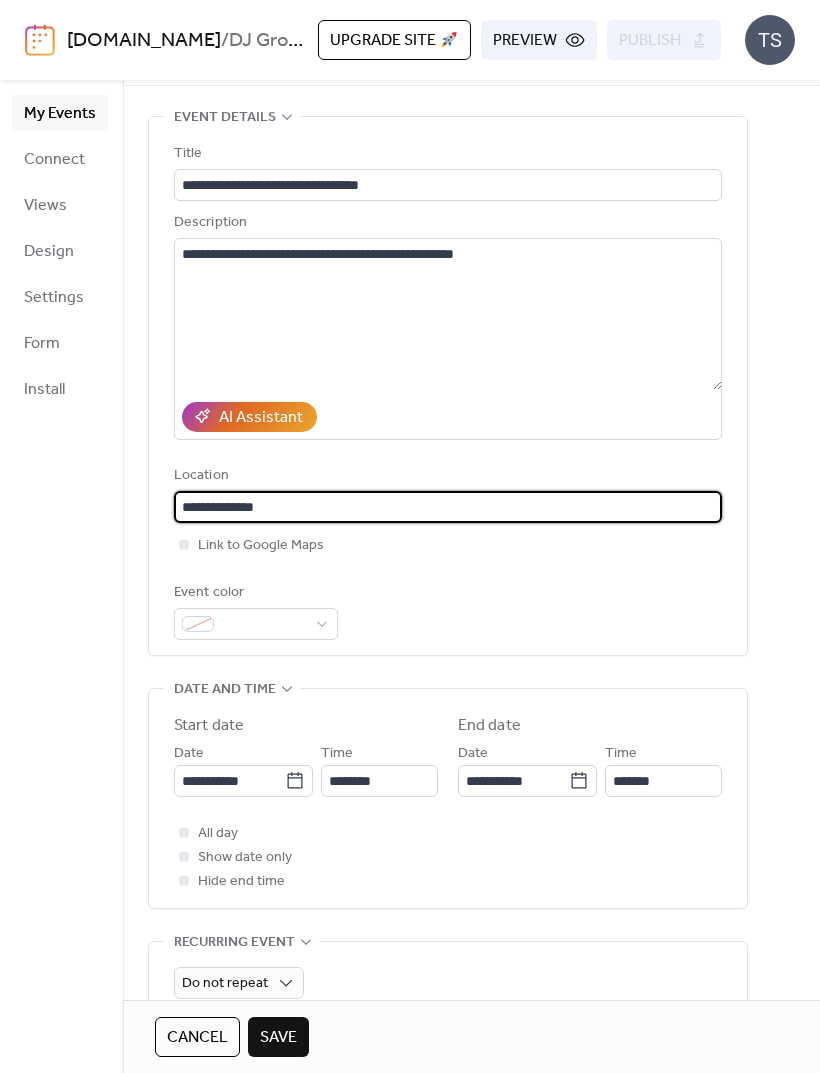 type on "**********" 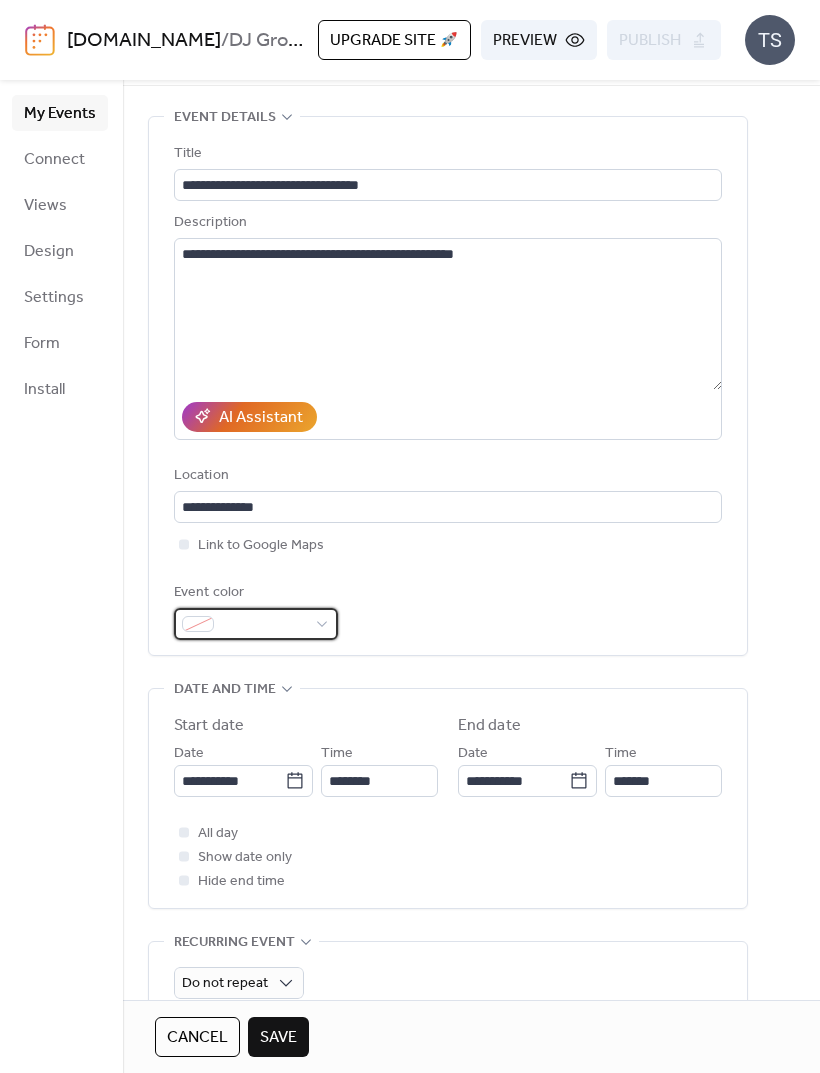 click at bounding box center (264, 625) 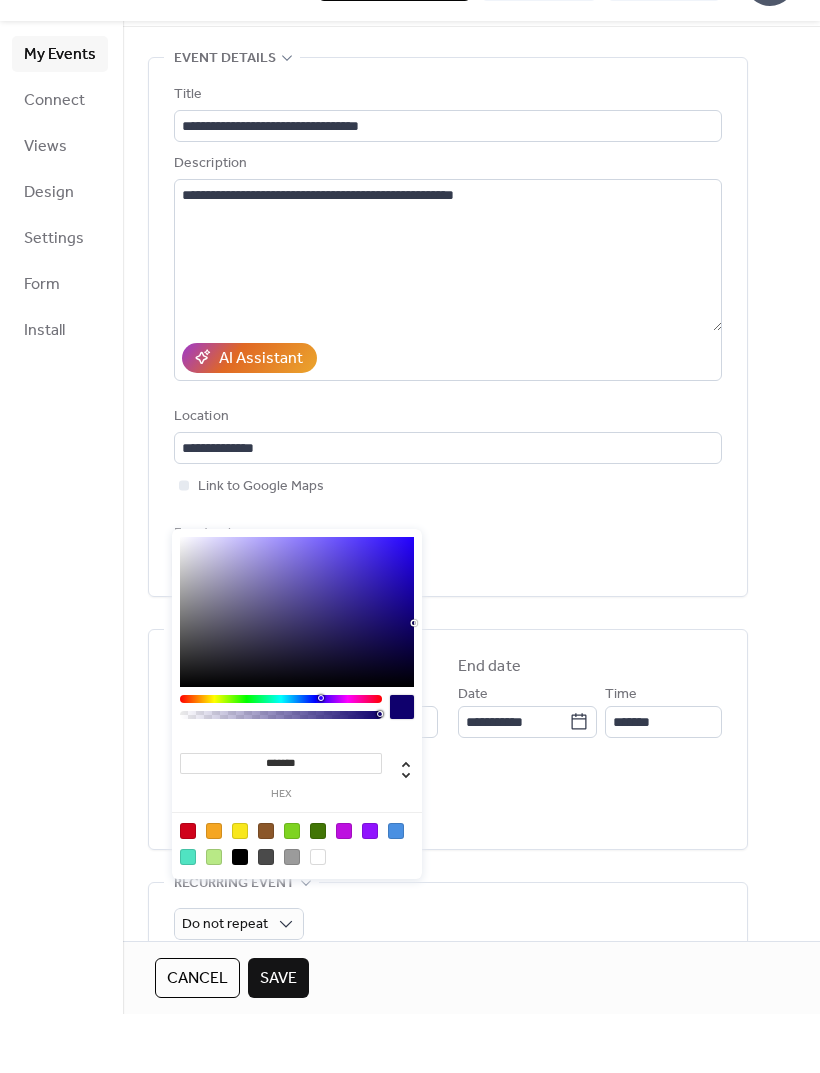 type on "*******" 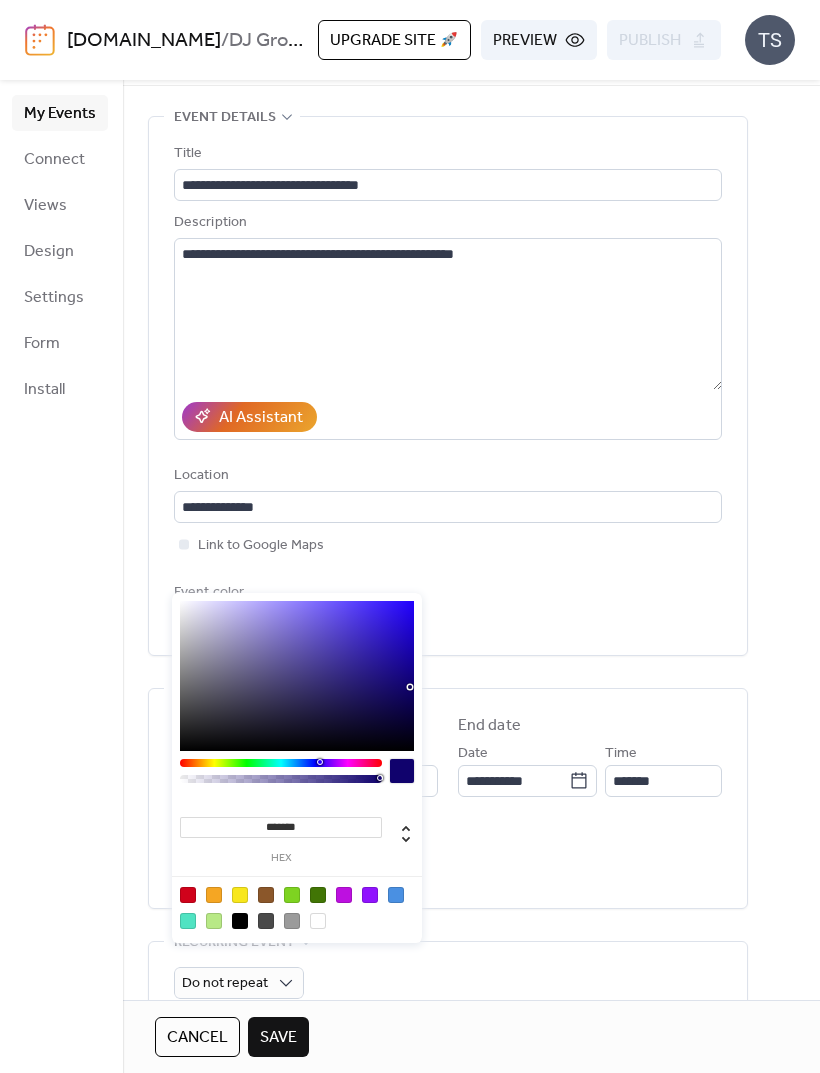 click on "**********" at bounding box center [448, 741] 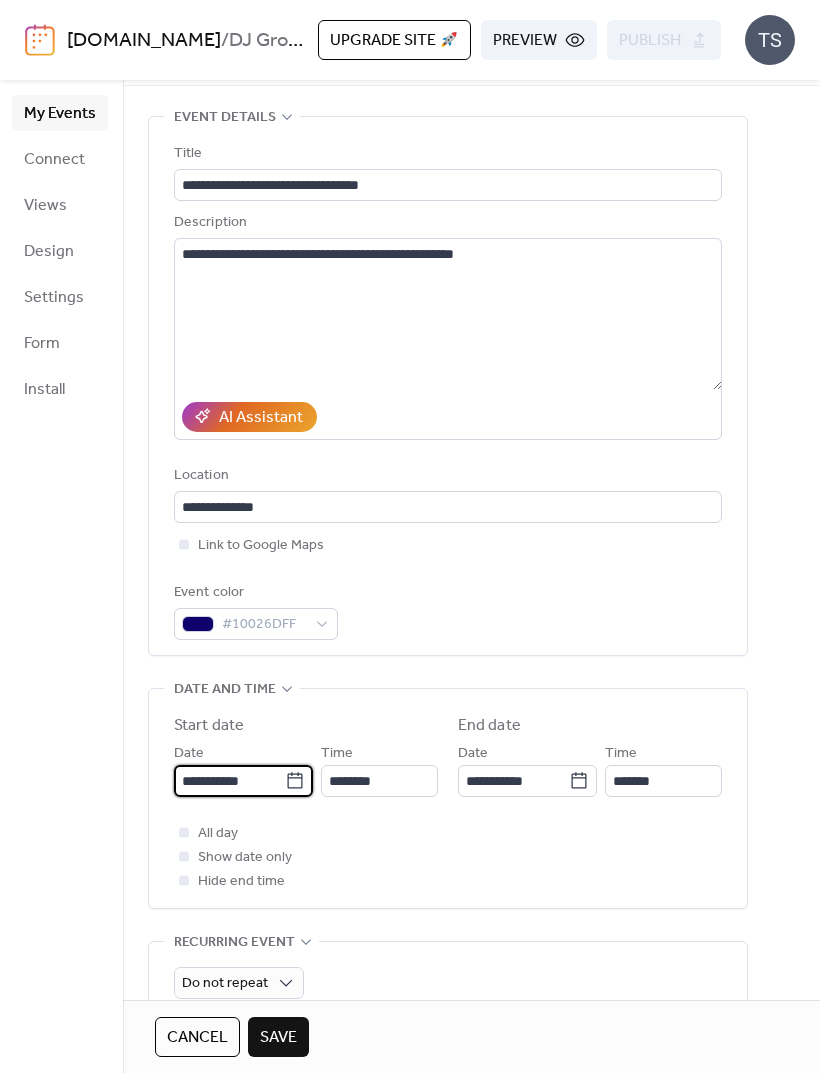 click on "**********" at bounding box center (229, 781) 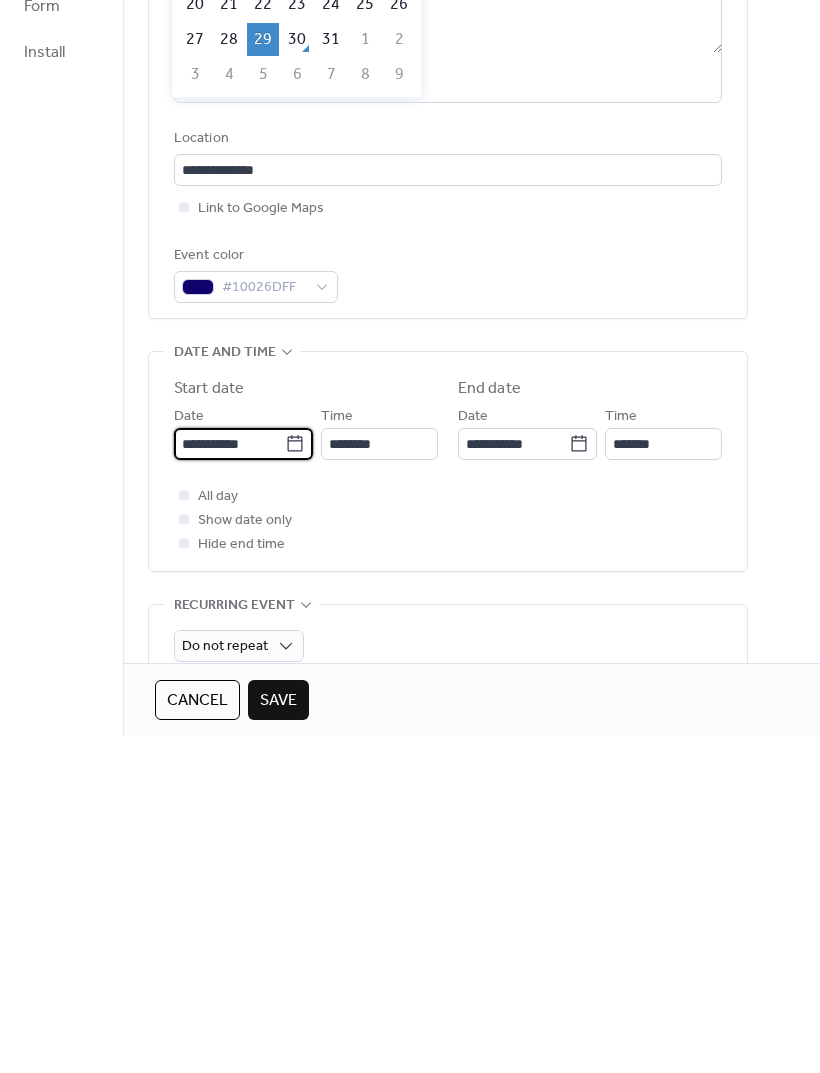click 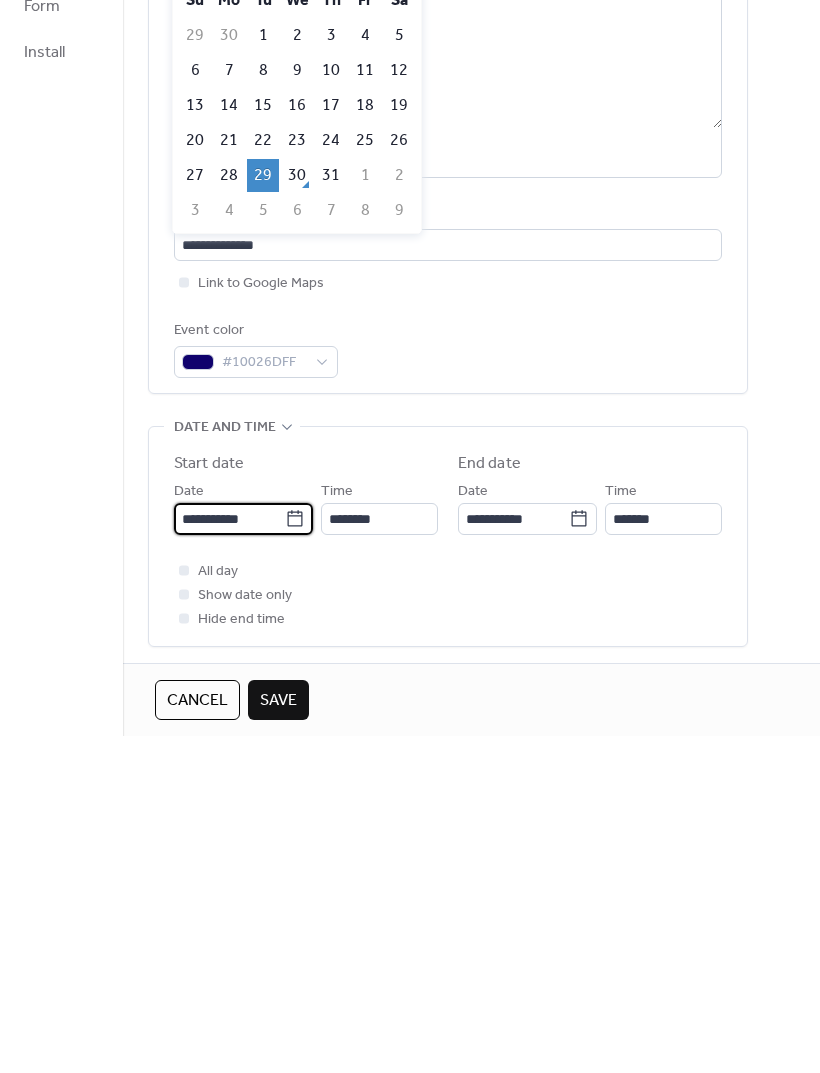 scroll, scrollTop: 0, scrollLeft: 0, axis: both 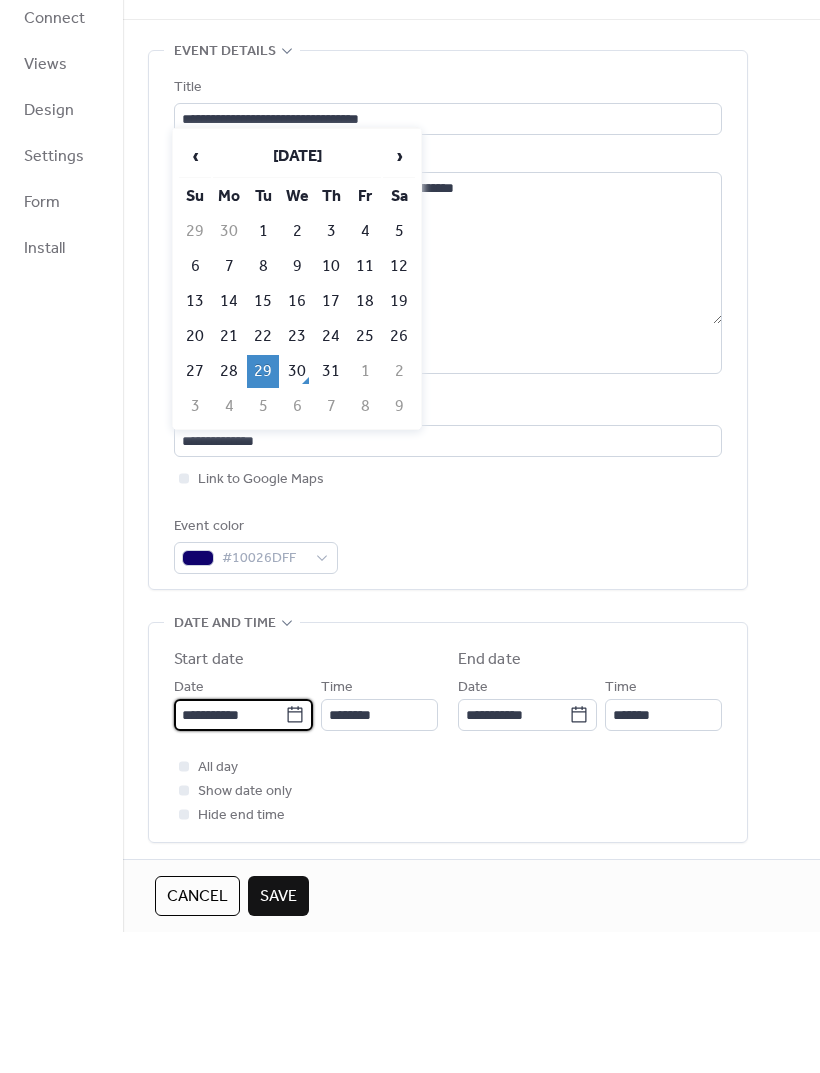 click on "›" at bounding box center [399, 297] 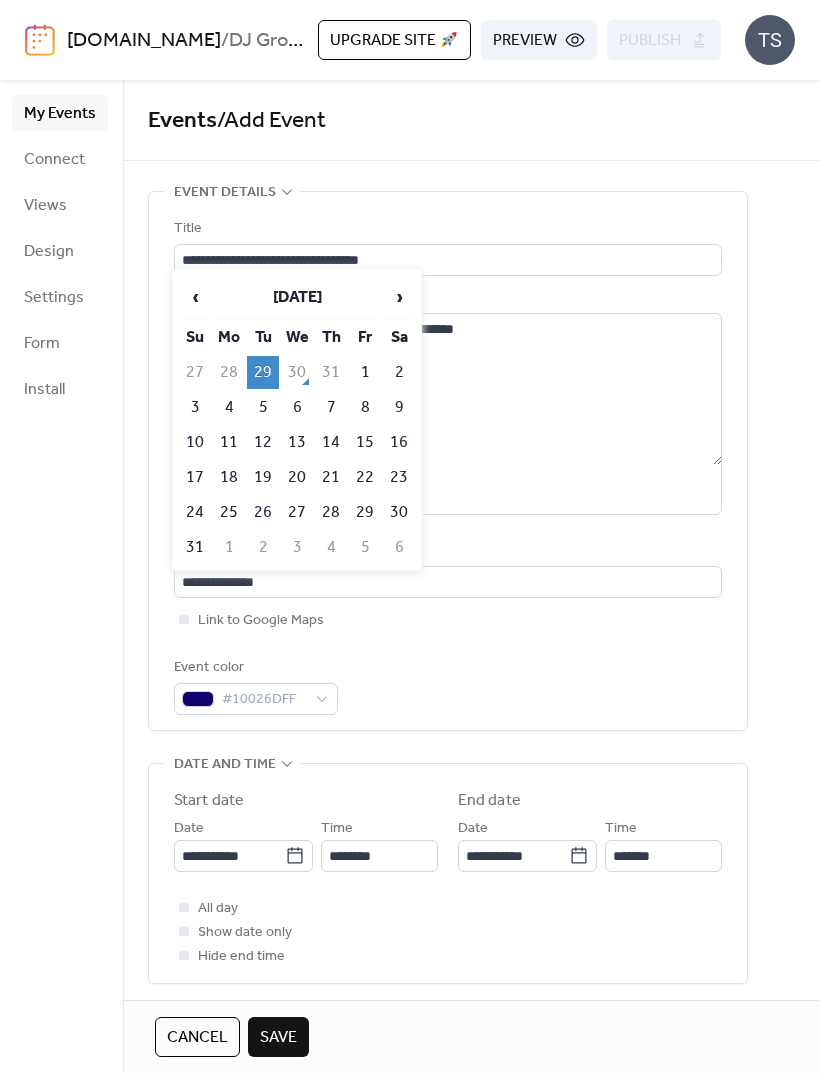 click on "10" at bounding box center (195, 442) 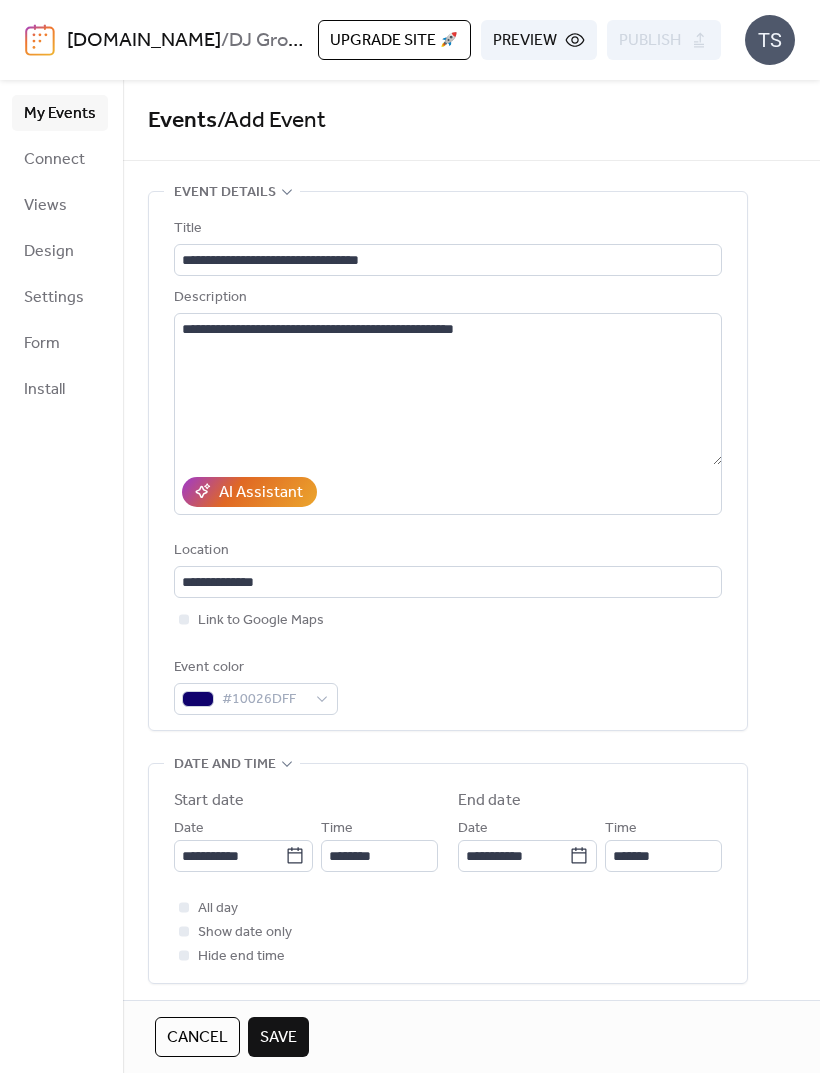 type on "**********" 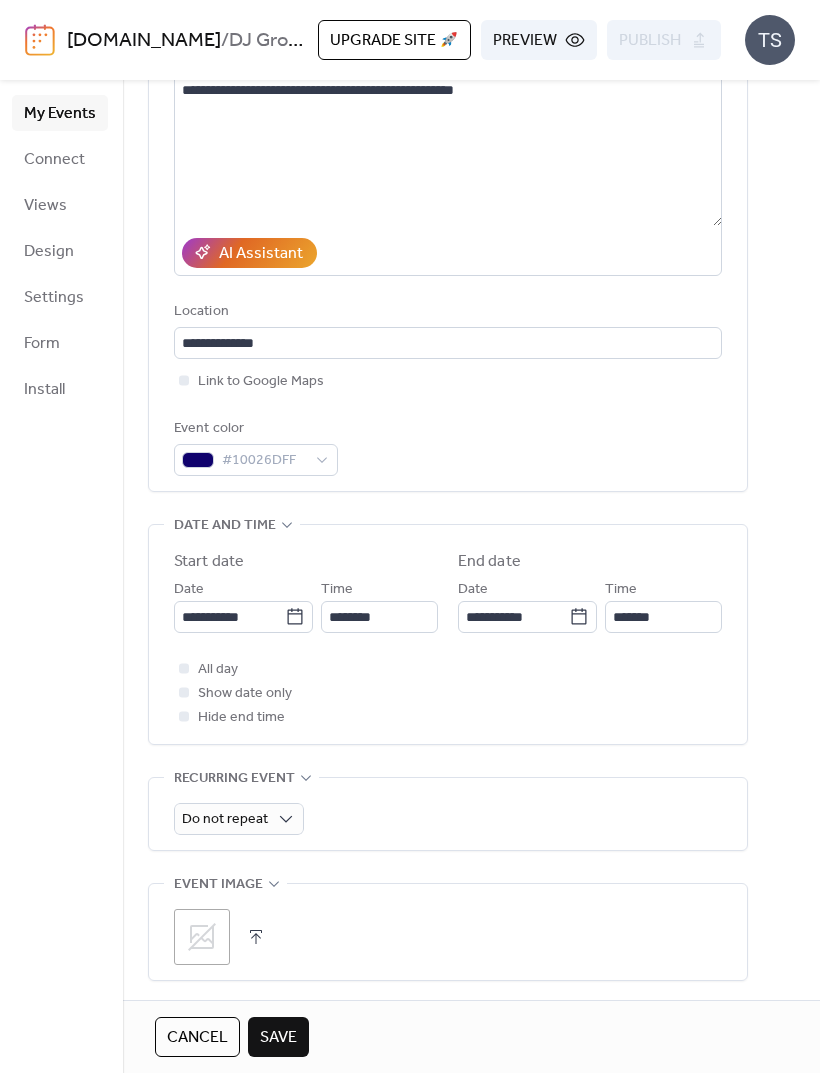 scroll, scrollTop: 240, scrollLeft: 0, axis: vertical 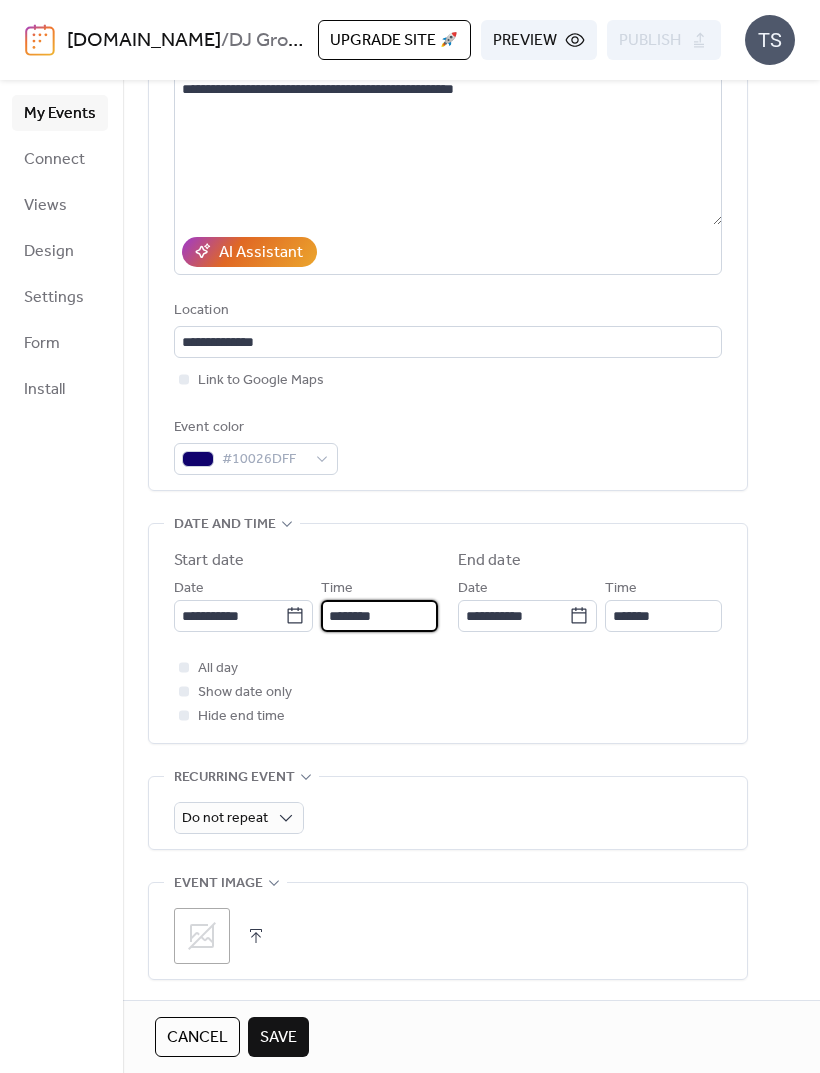 click on "********" at bounding box center [379, 616] 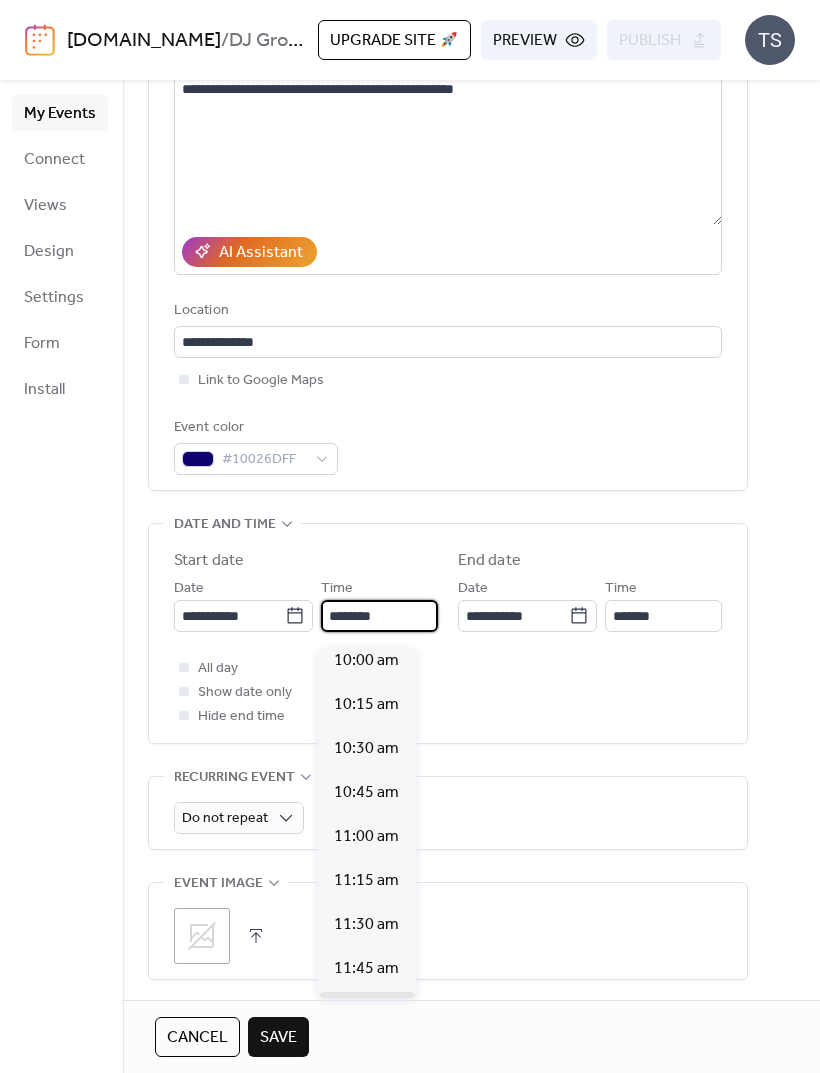 scroll, scrollTop: 1766, scrollLeft: 0, axis: vertical 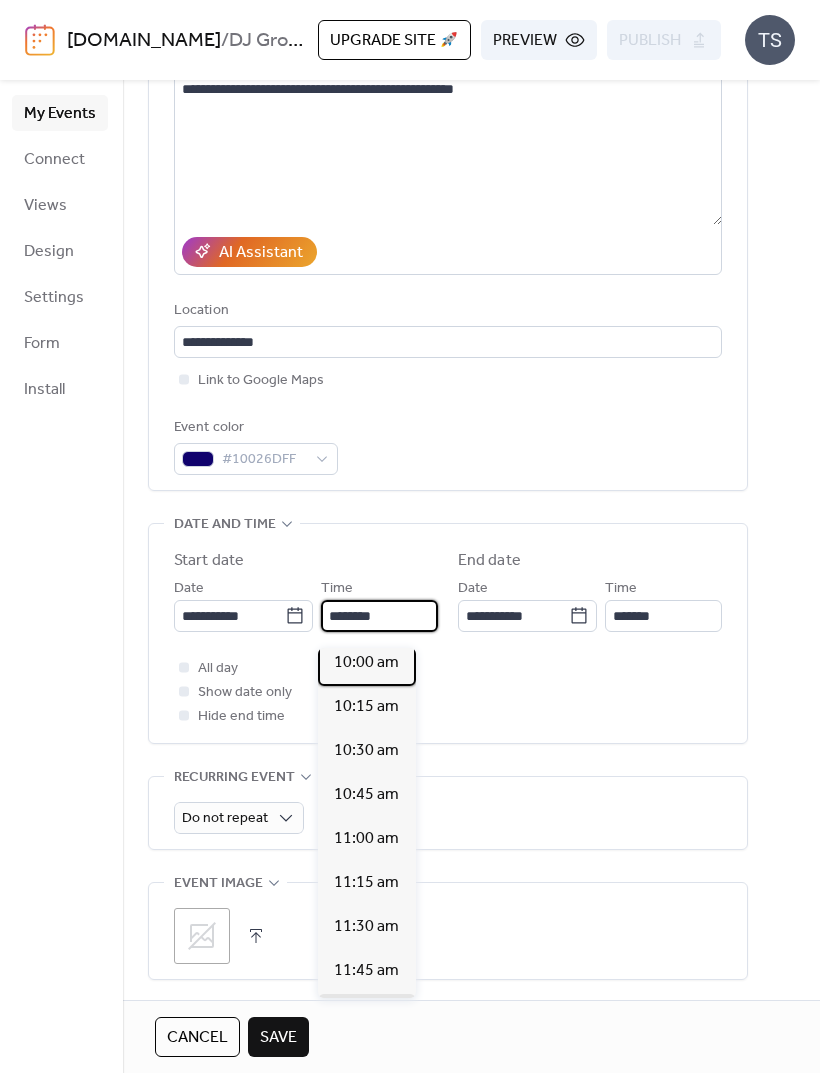 click on "10:00 am" at bounding box center [366, 663] 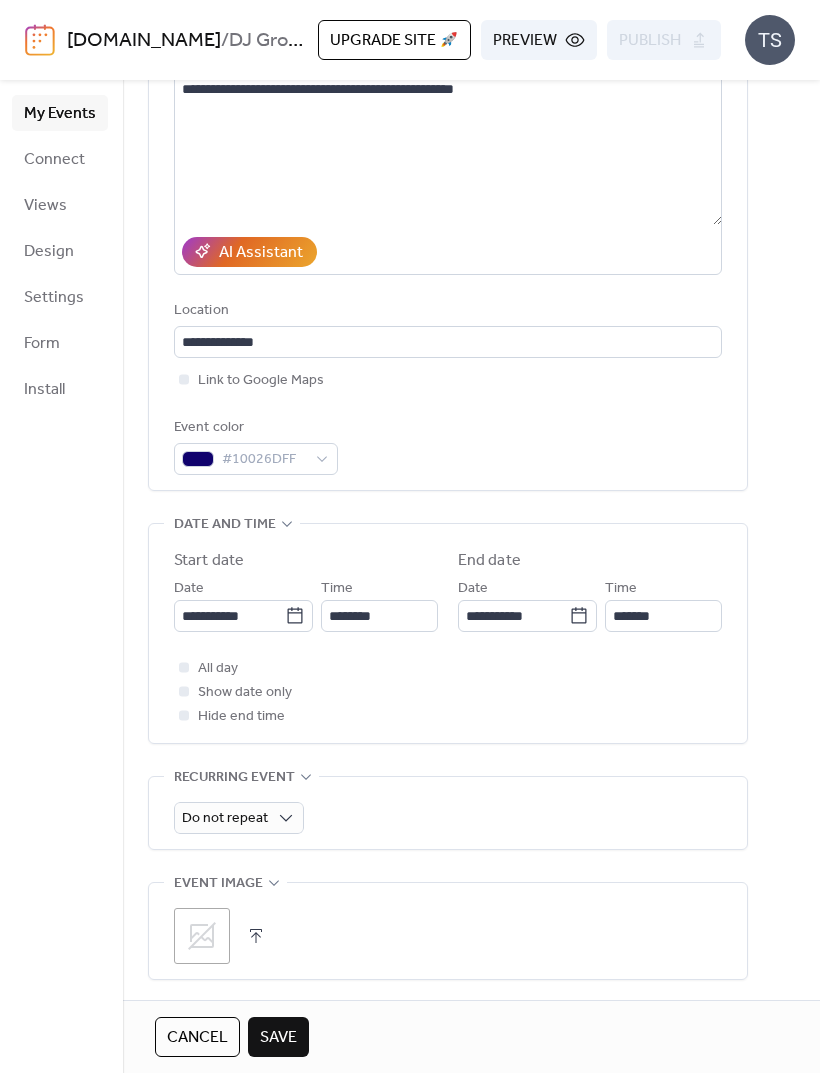 type on "********" 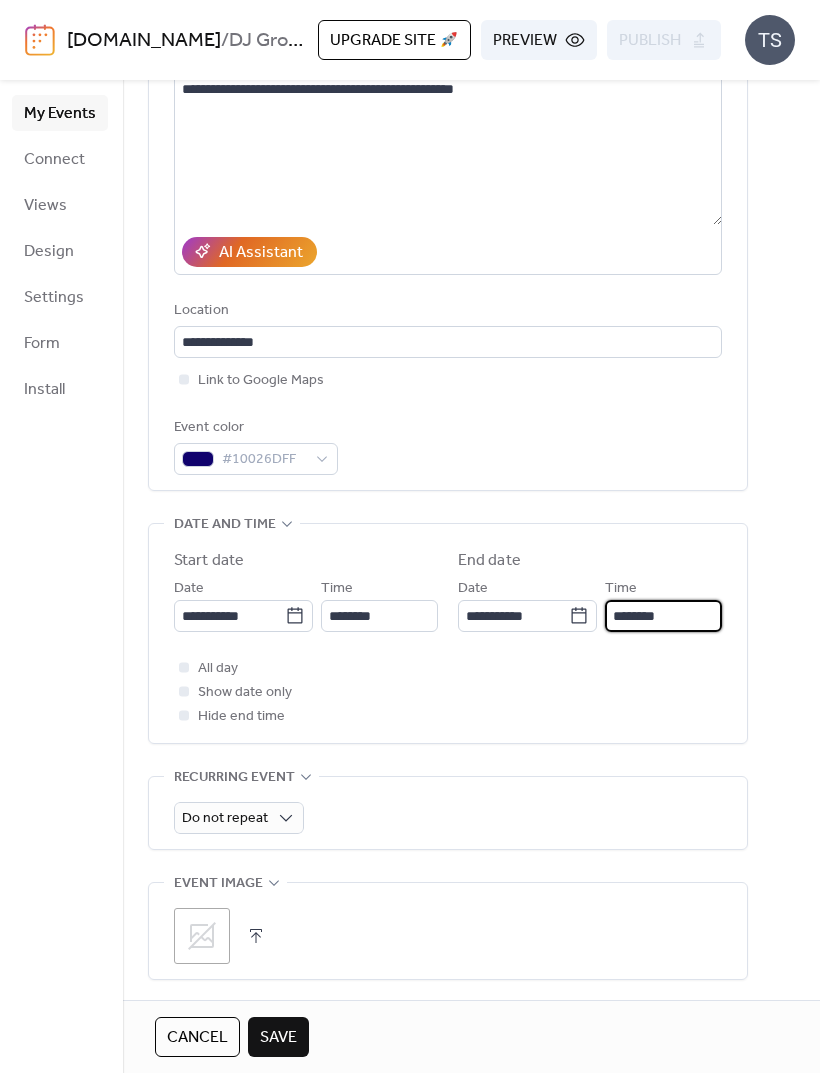 click on "********" at bounding box center (663, 616) 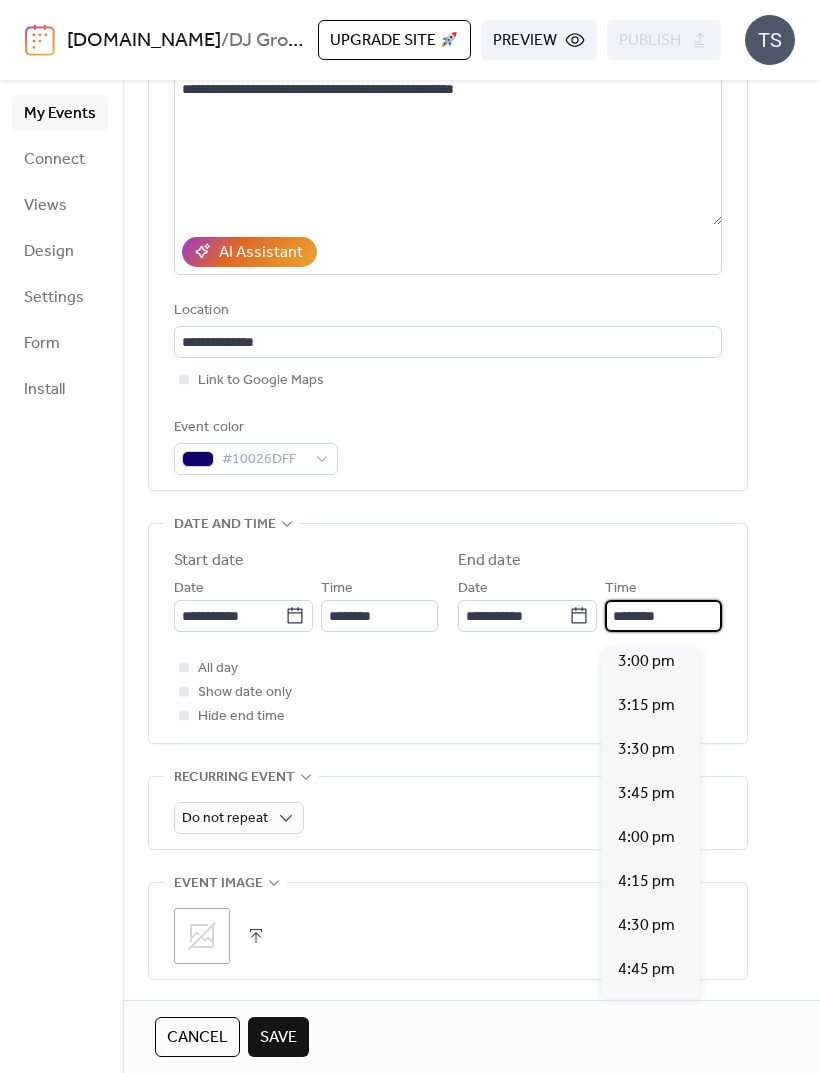 scroll, scrollTop: 840, scrollLeft: 0, axis: vertical 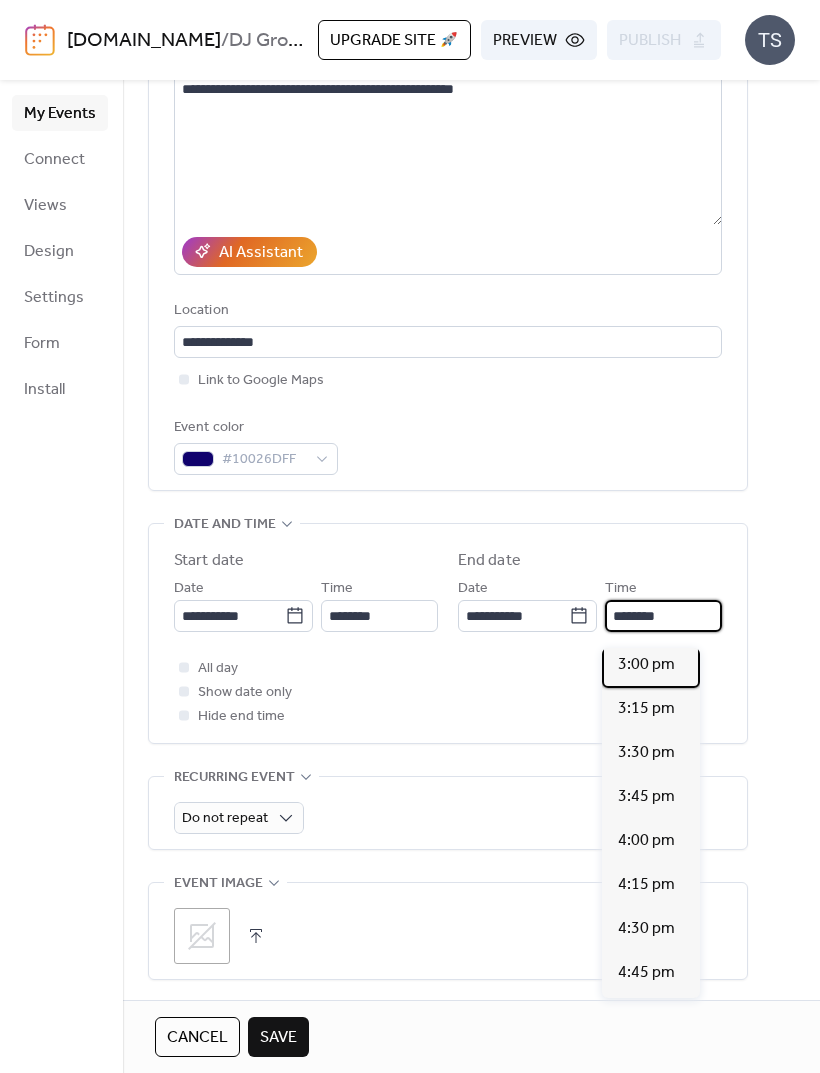 click on "3:00 pm" at bounding box center [646, 665] 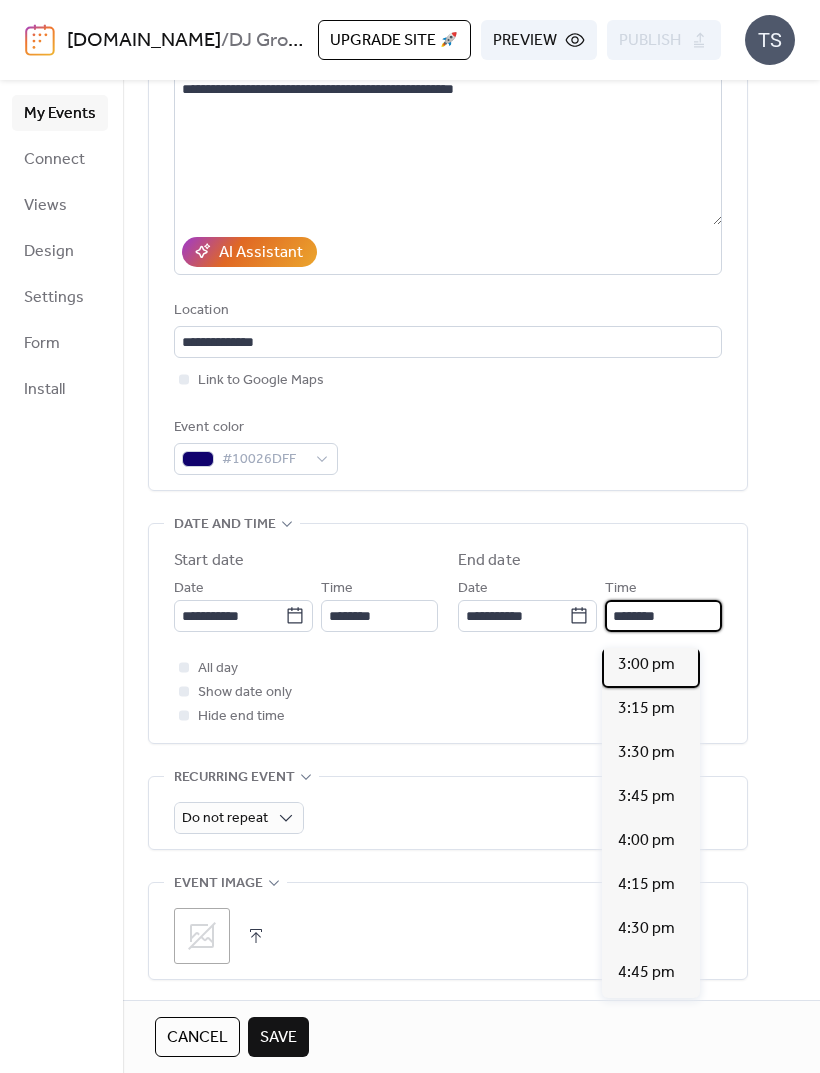 type on "*******" 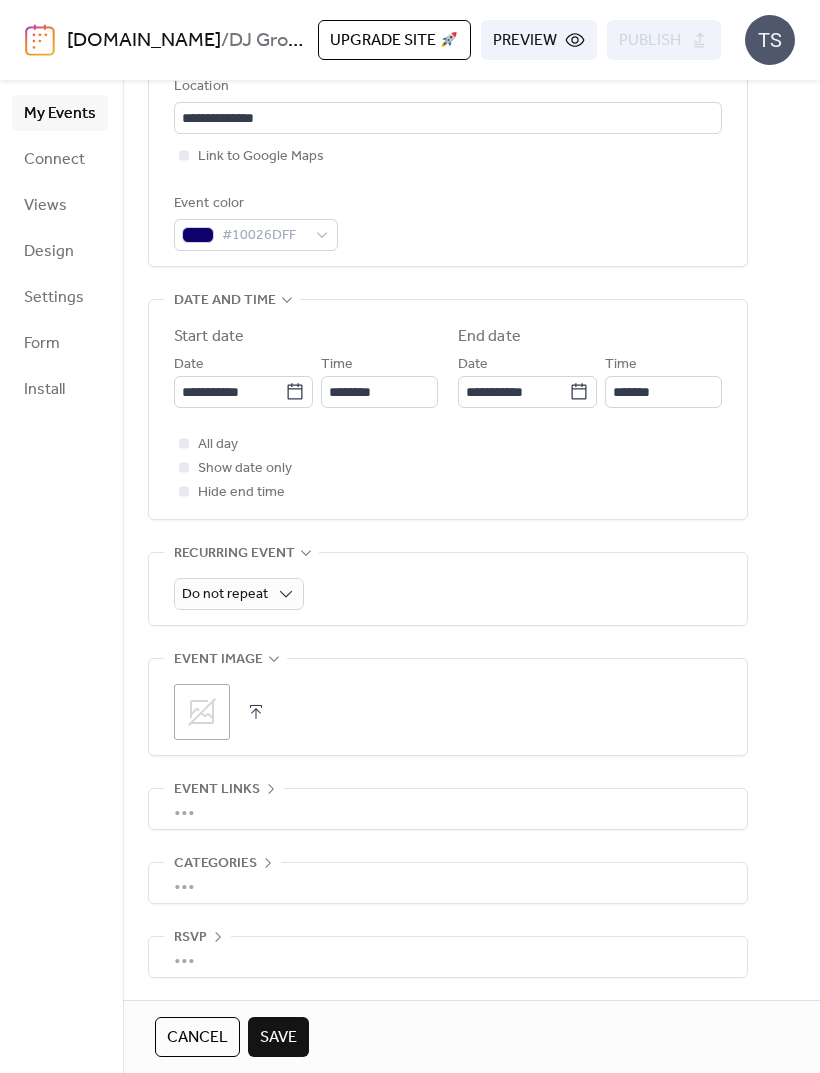 scroll, scrollTop: 480, scrollLeft: 0, axis: vertical 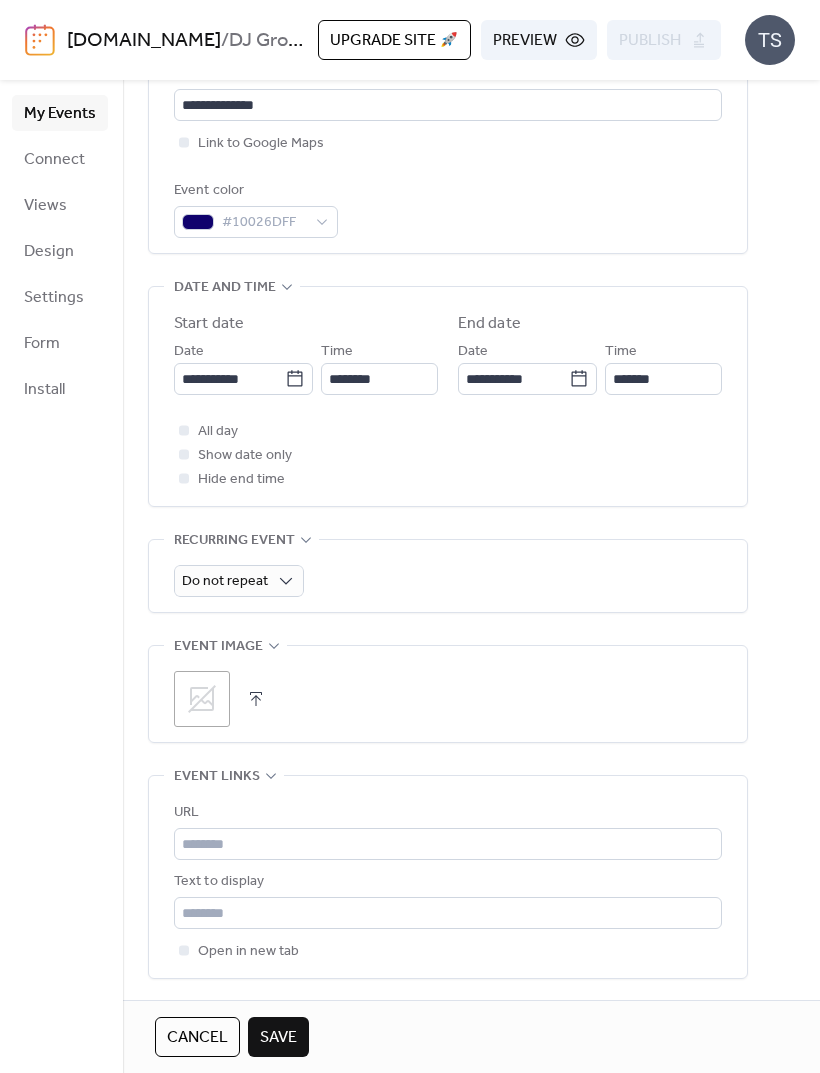 click on "Save" at bounding box center [278, 1038] 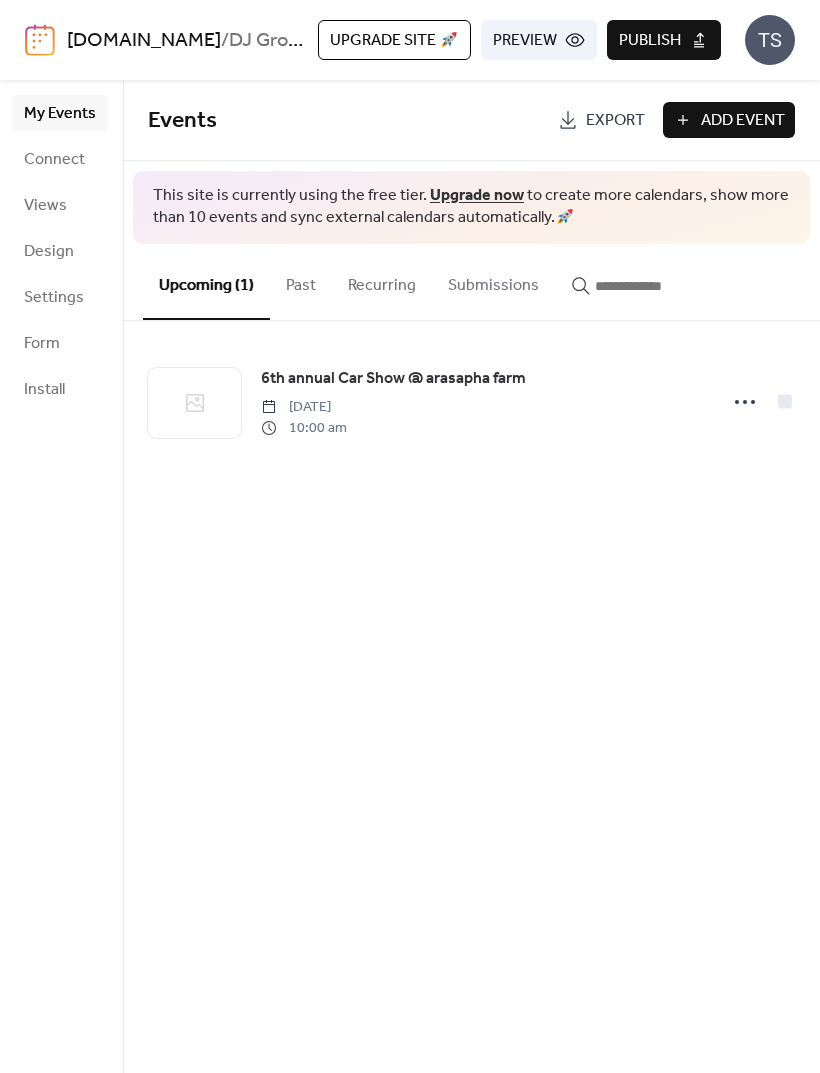 click on "Publish" at bounding box center [664, 40] 